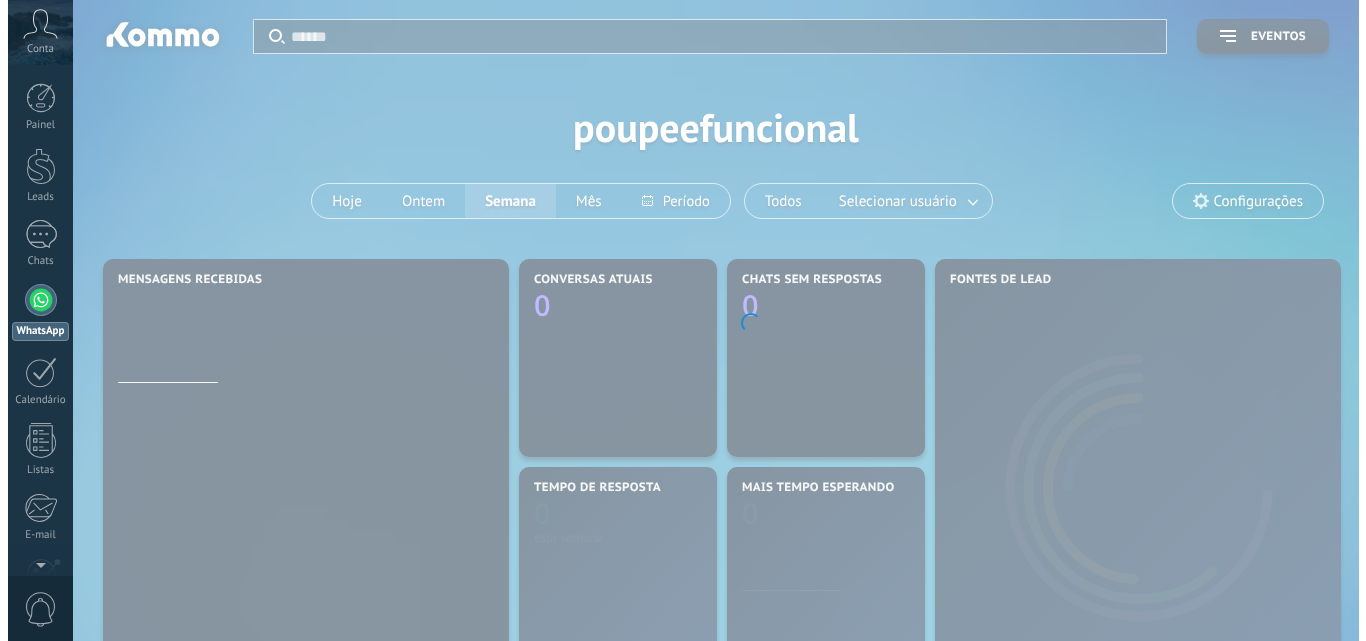 scroll, scrollTop: 0, scrollLeft: 0, axis: both 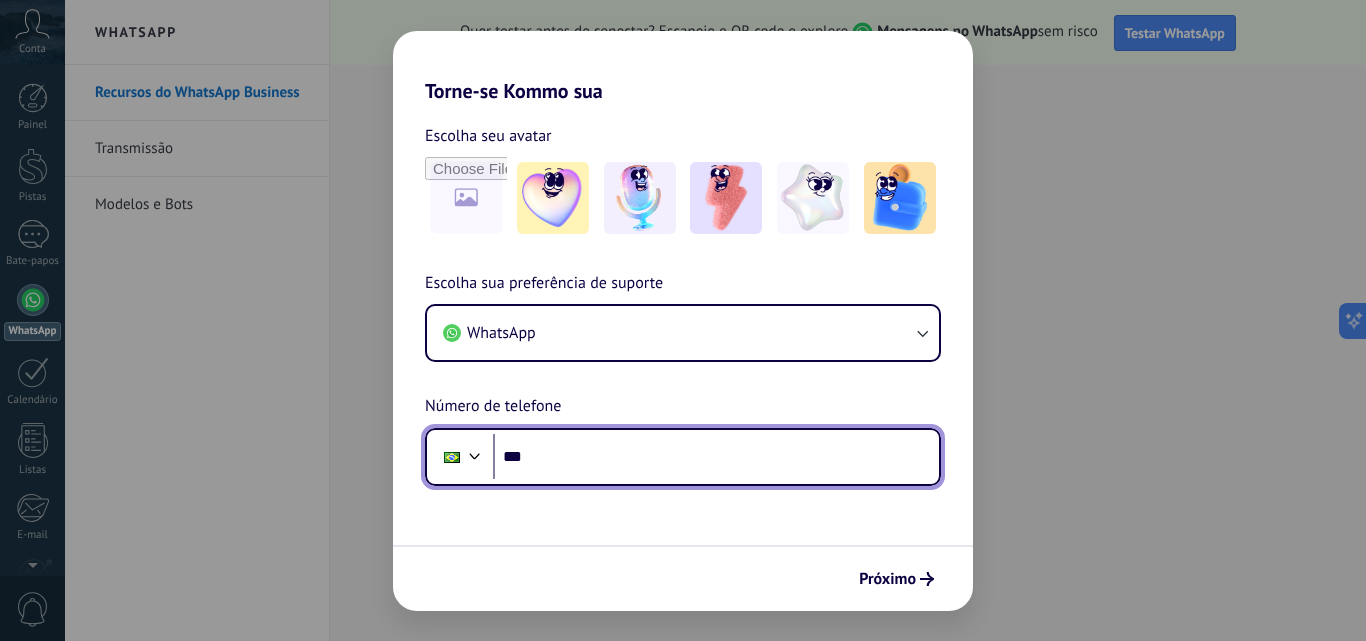 click on "***" at bounding box center (716, 457) 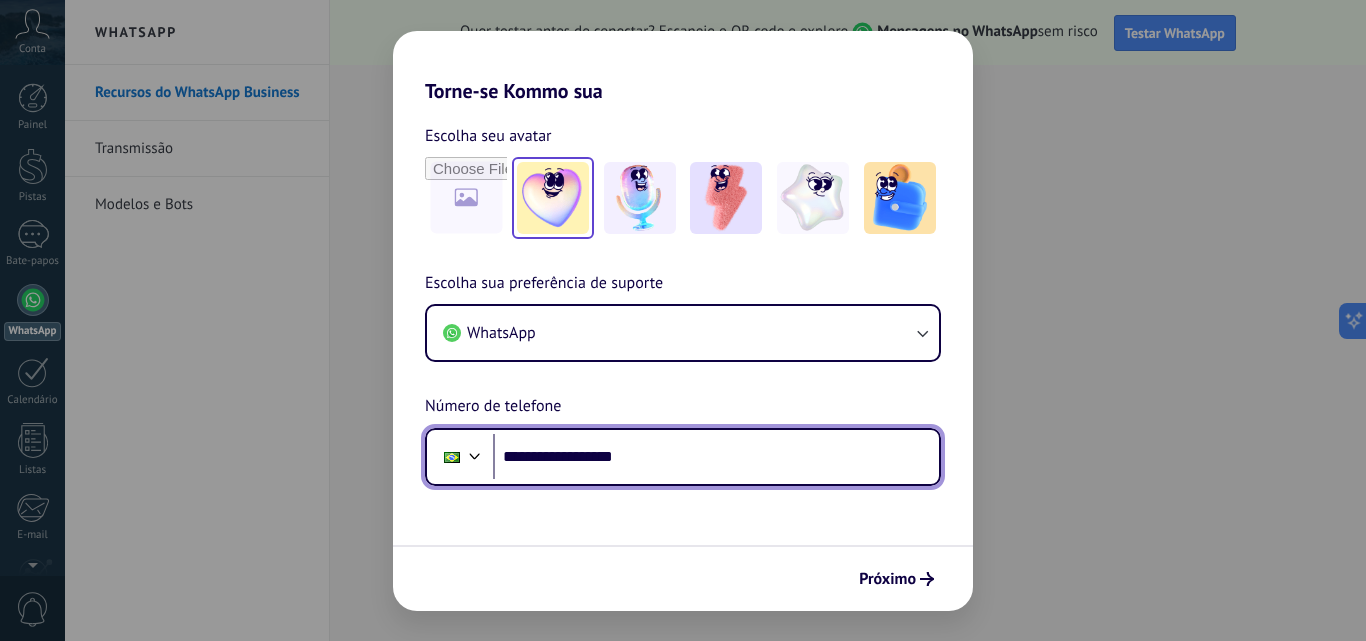 type on "**********" 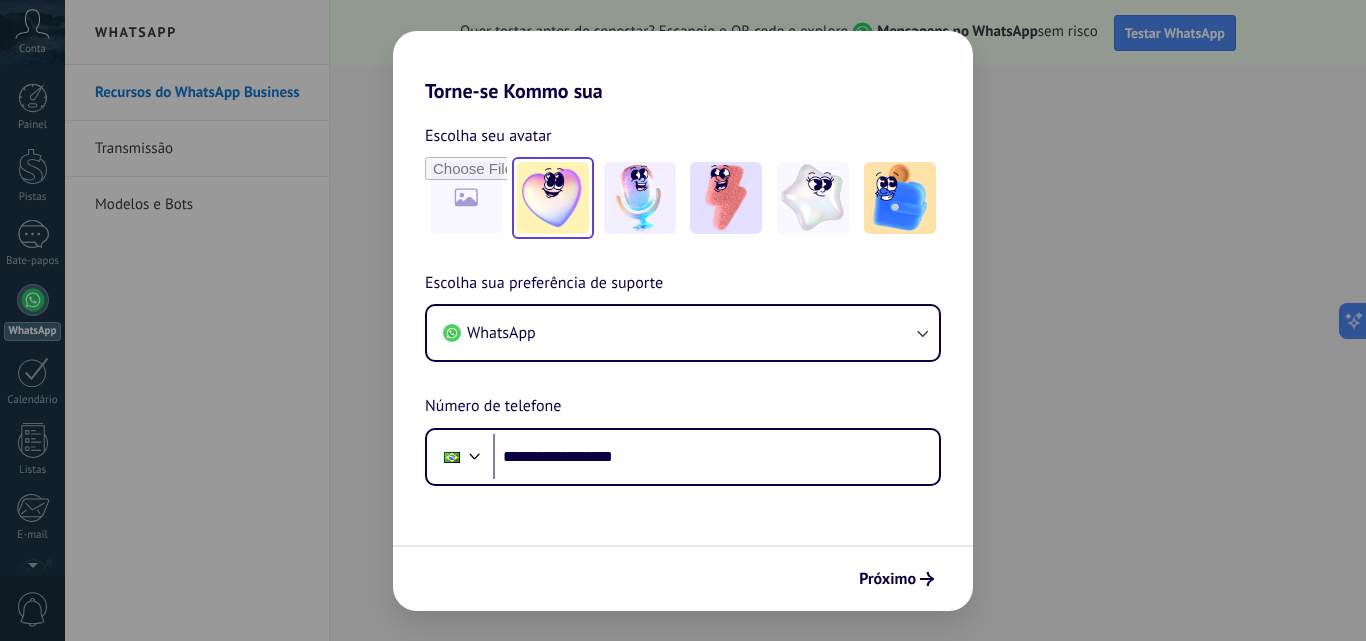 click at bounding box center (553, 198) 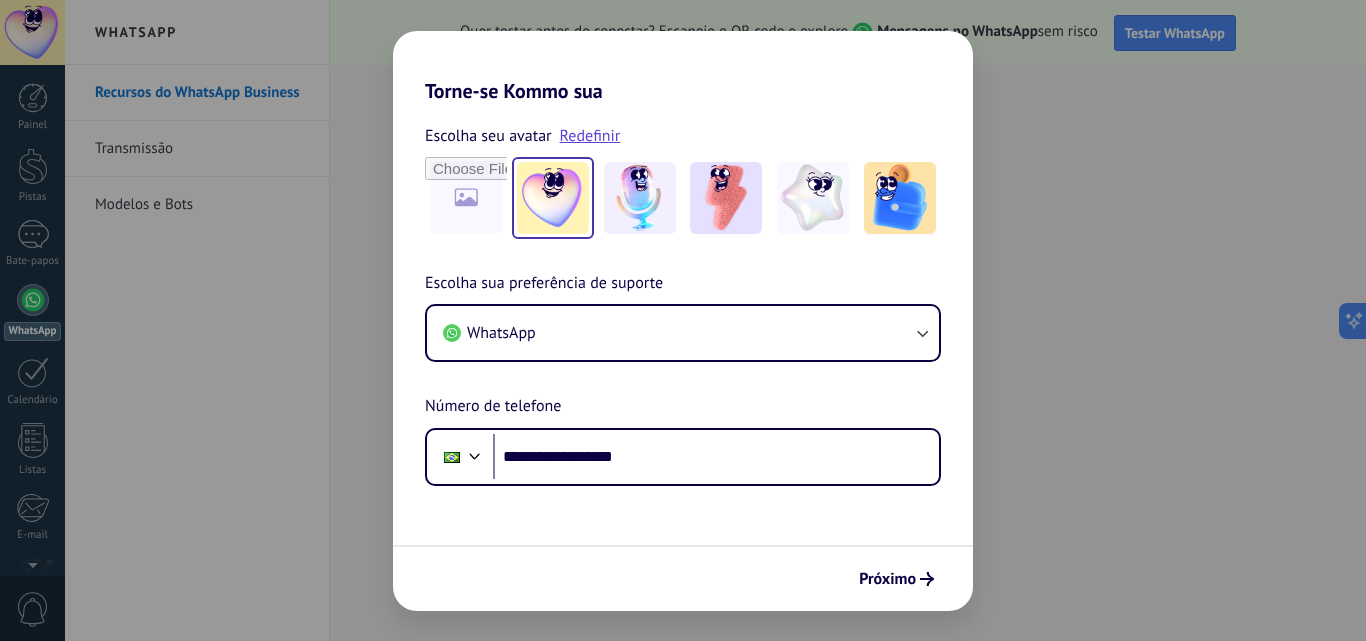scroll, scrollTop: 0, scrollLeft: 0, axis: both 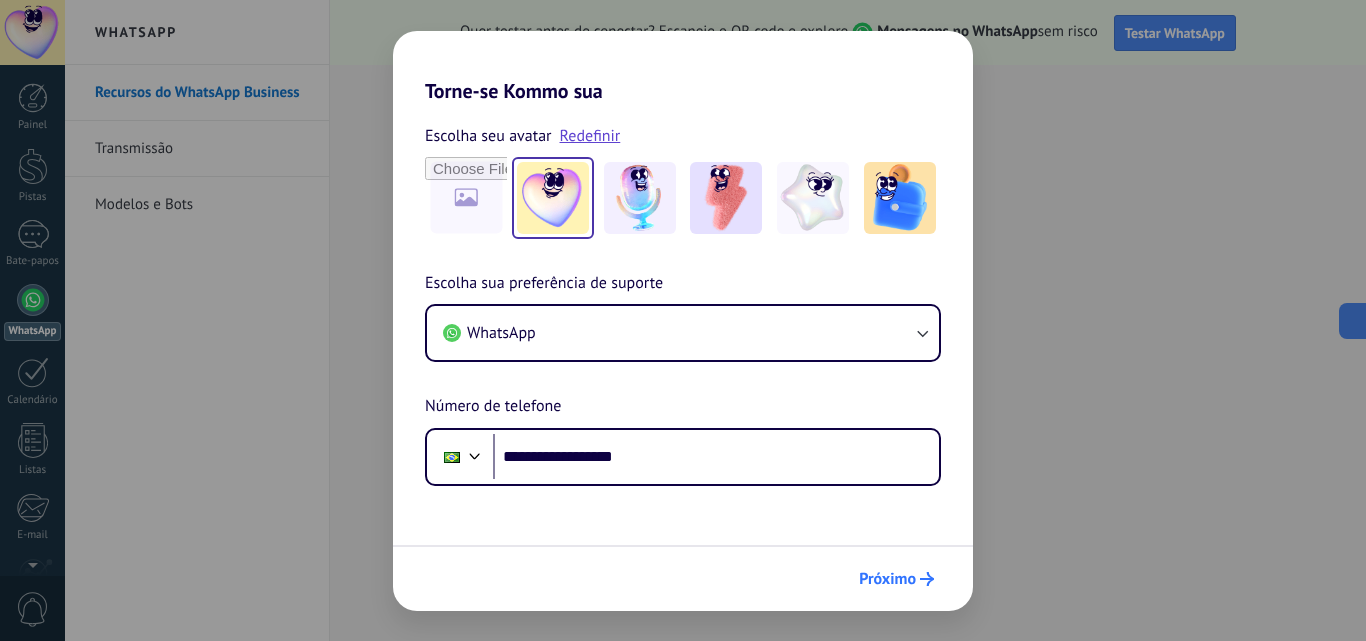 click on "Próximo" at bounding box center [887, 579] 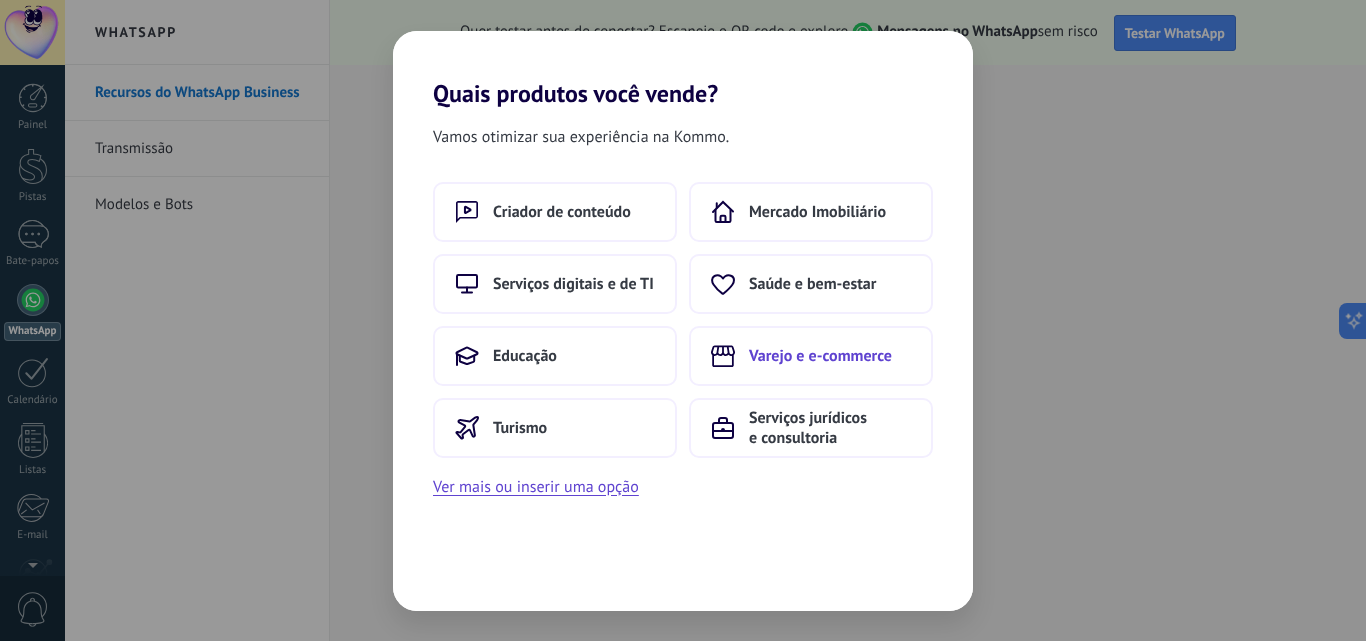 click on "Varejo e e-commerce" at bounding box center (562, 212) 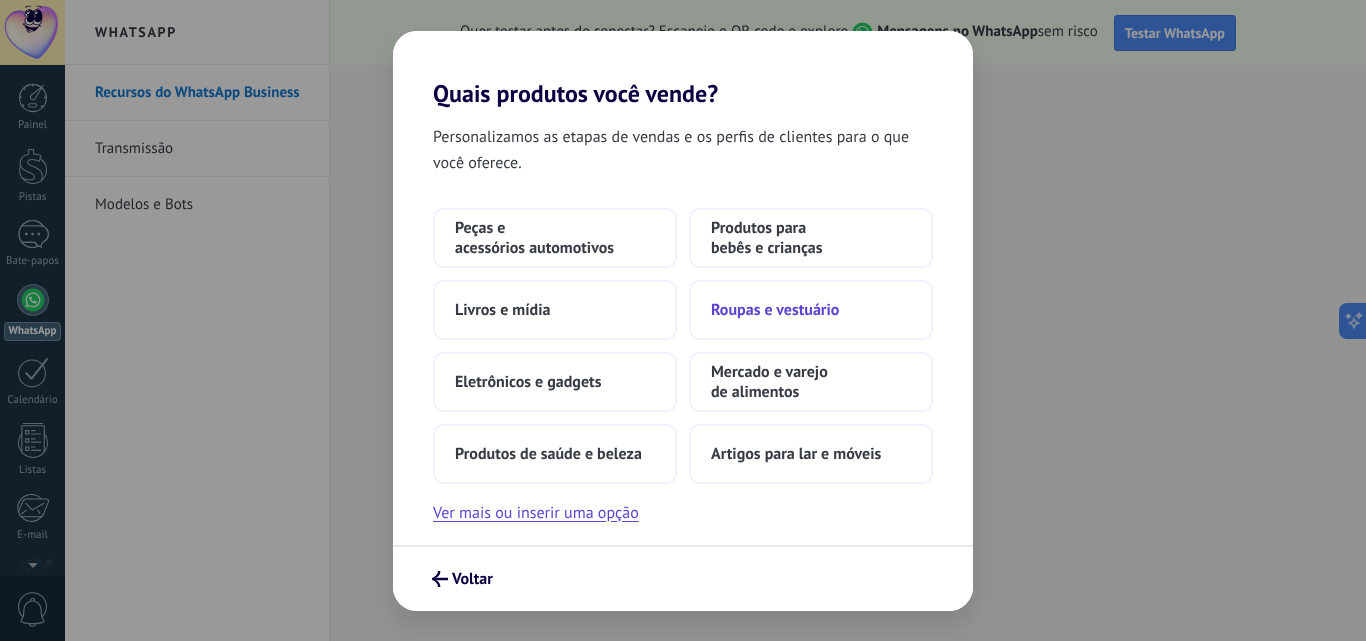 click on "Roupas e vestuário" at bounding box center [534, 238] 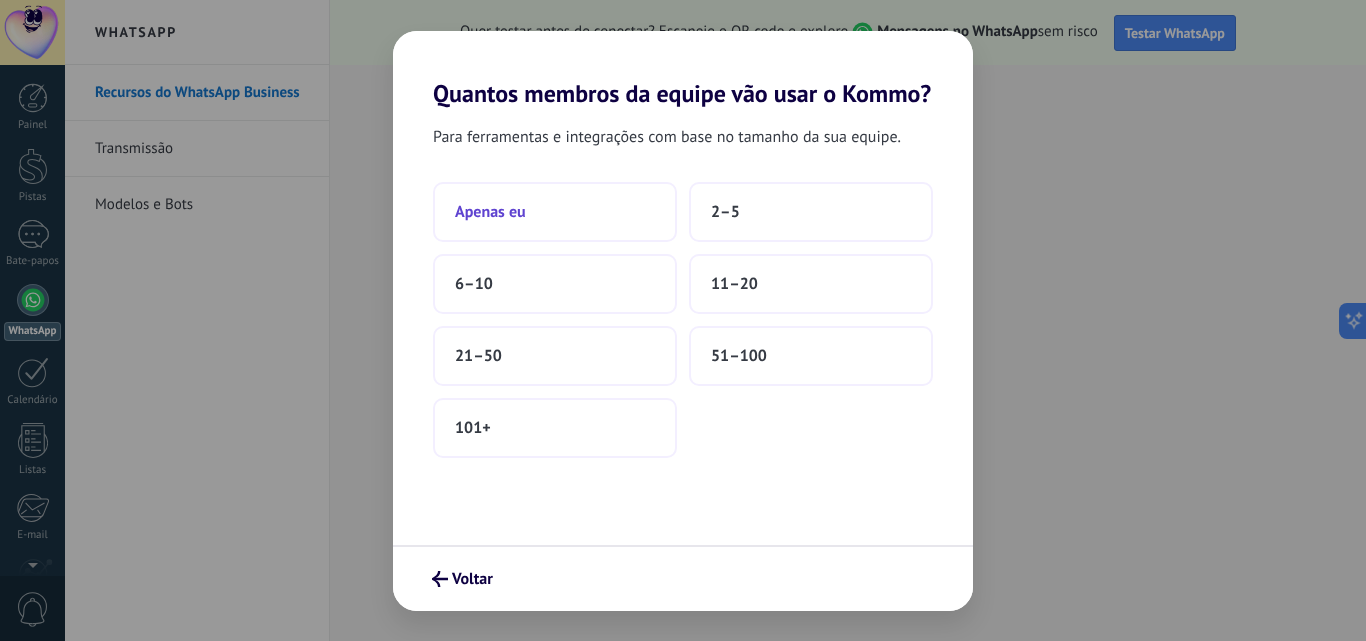 click on "Apenas eu" at bounding box center (490, 212) 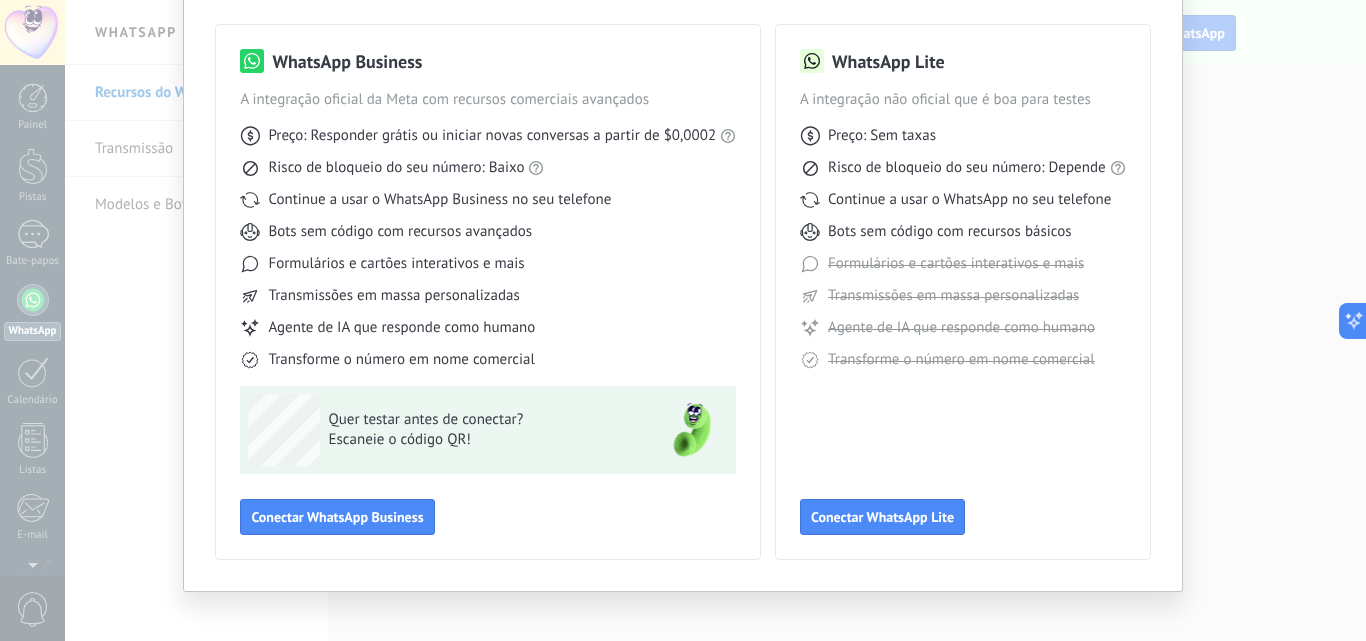 scroll, scrollTop: 144, scrollLeft: 0, axis: vertical 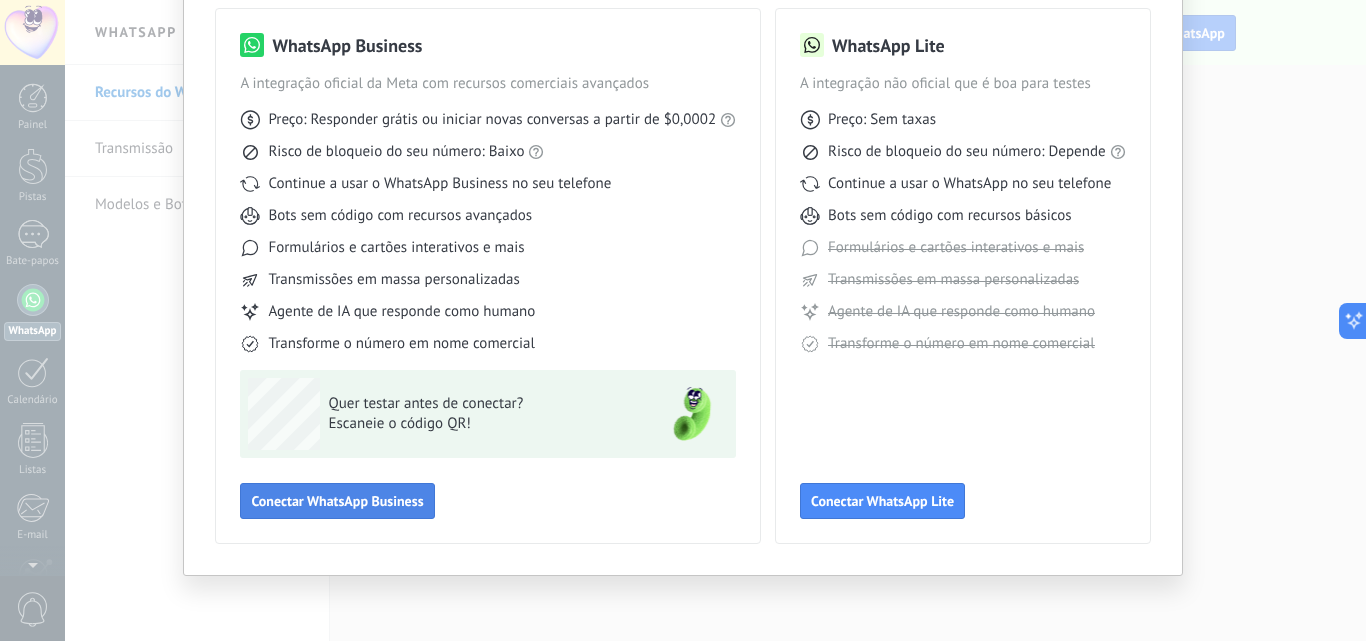 click on "Conectar WhatsApp Business" at bounding box center (337, 501) 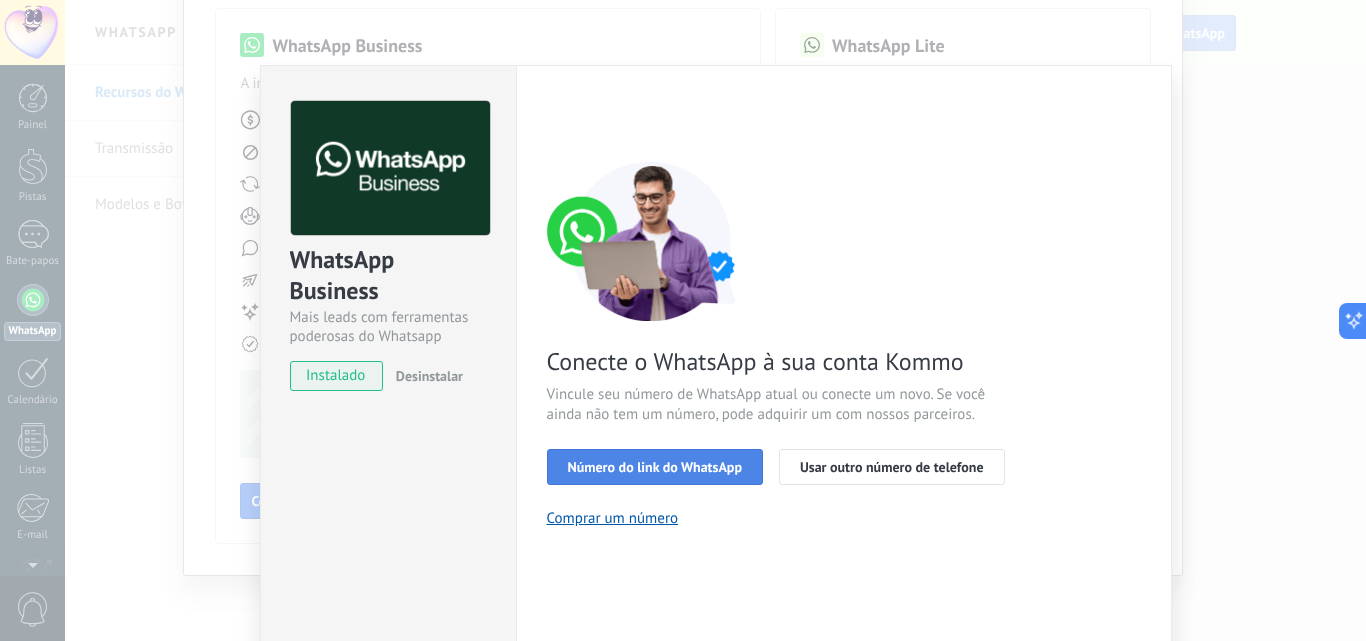 click on "Número do link do WhatsApp" at bounding box center (655, 467) 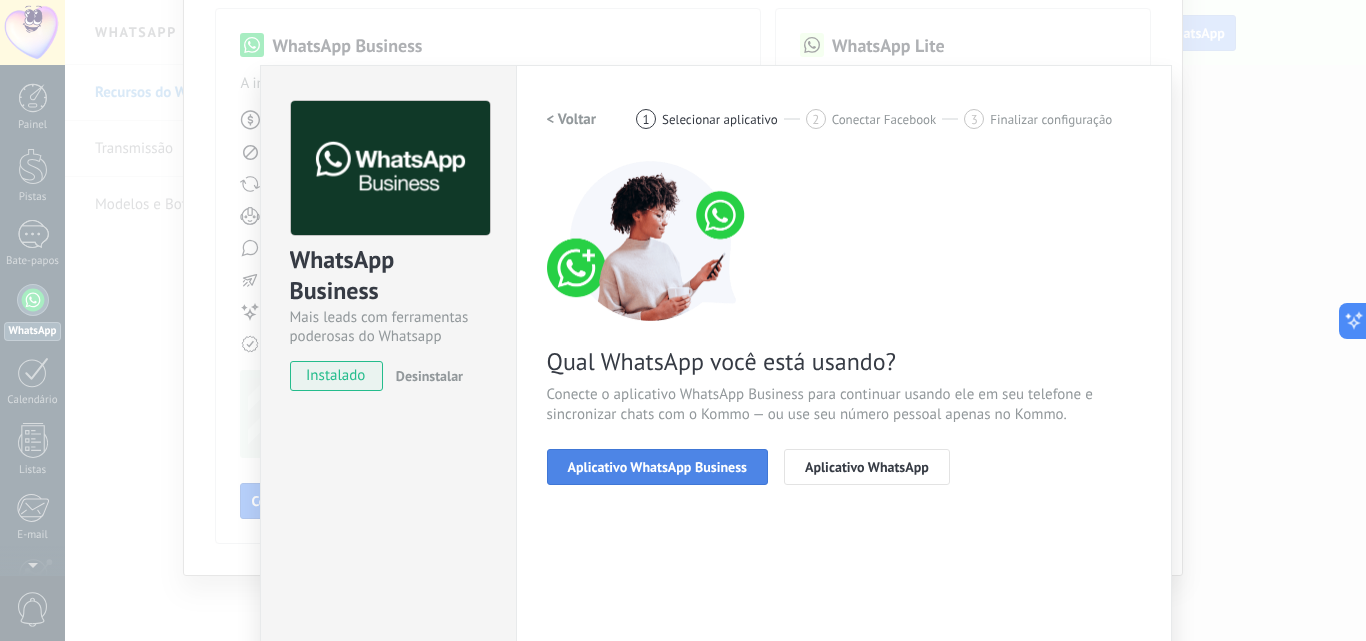 click on "Aplicativo WhatsApp Business" at bounding box center (657, 467) 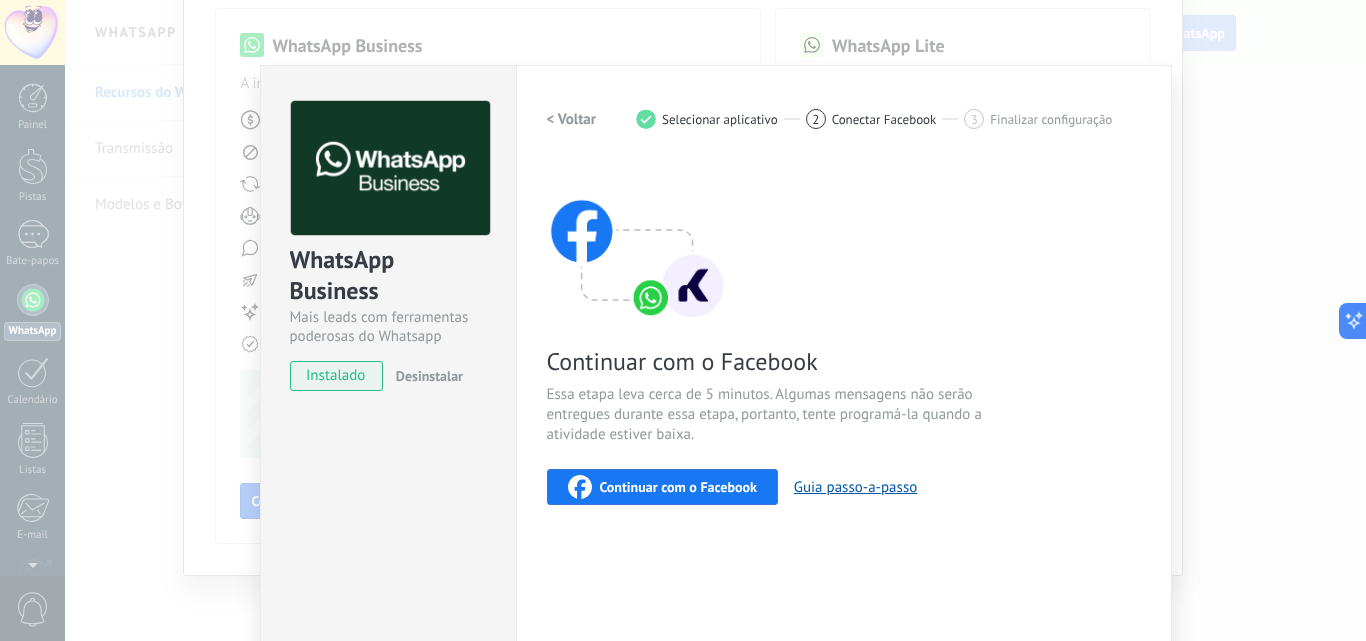 click on "Continuar com o Facebook" at bounding box center (662, 487) 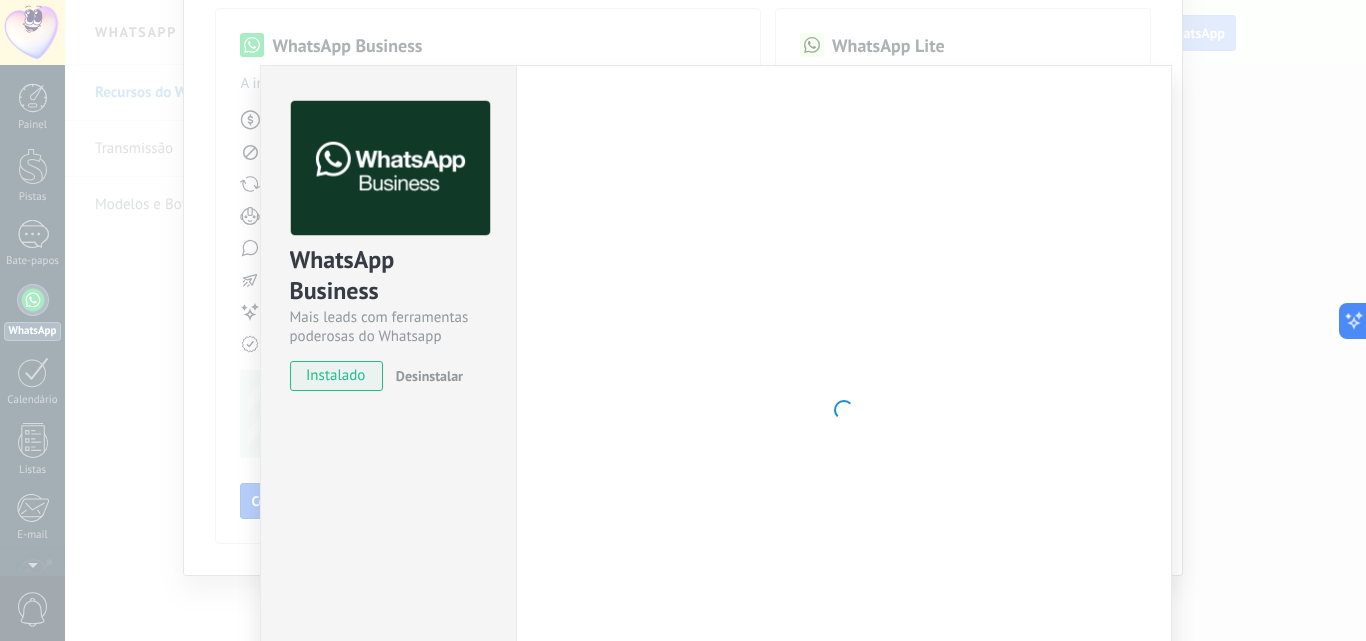 type 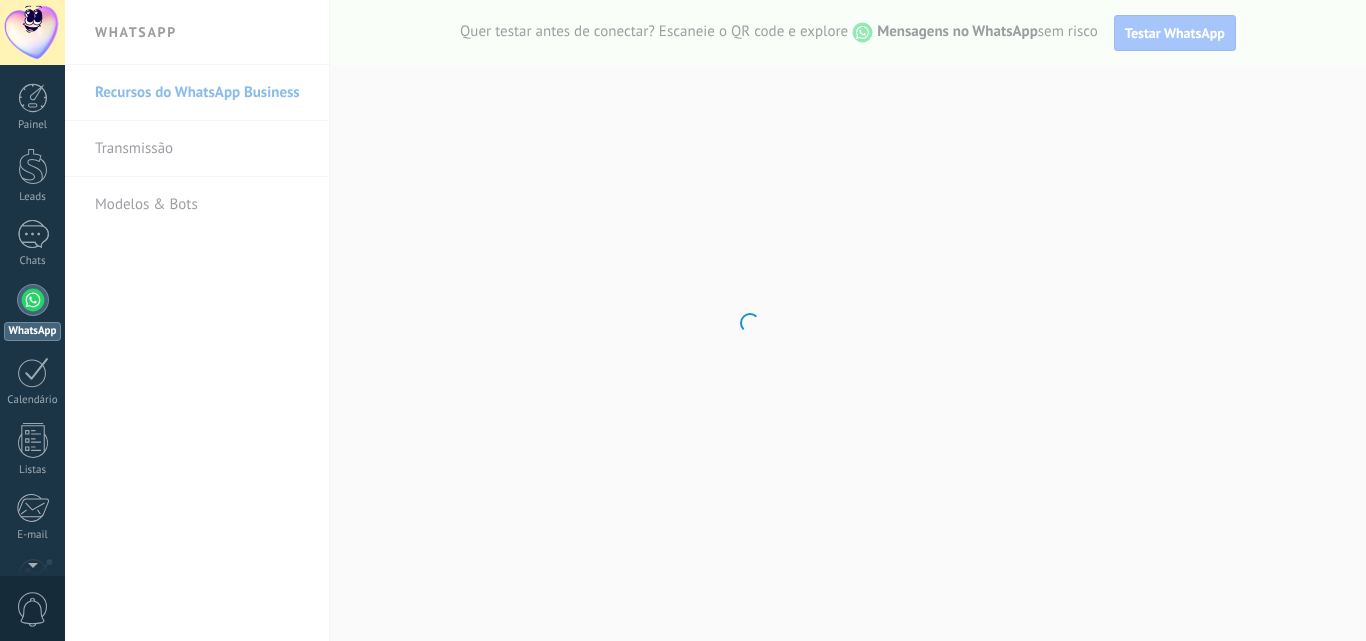 scroll, scrollTop: 0, scrollLeft: 0, axis: both 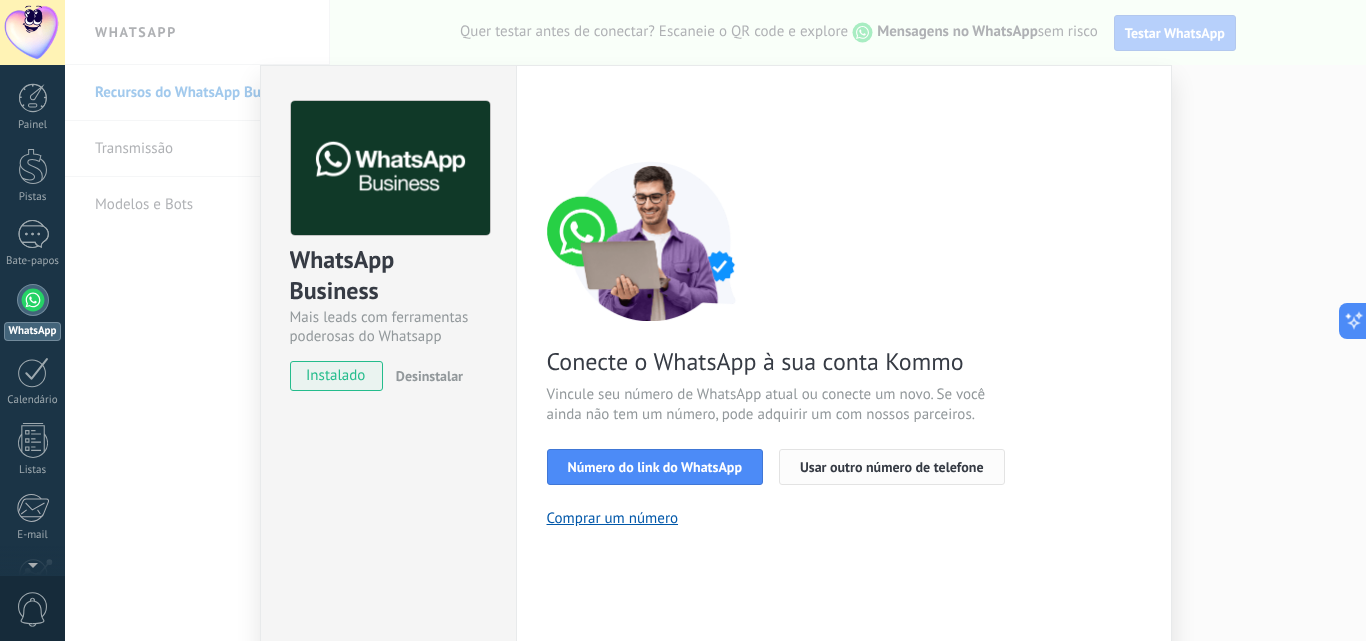 click on "Usar outro número de telefone" at bounding box center (892, 467) 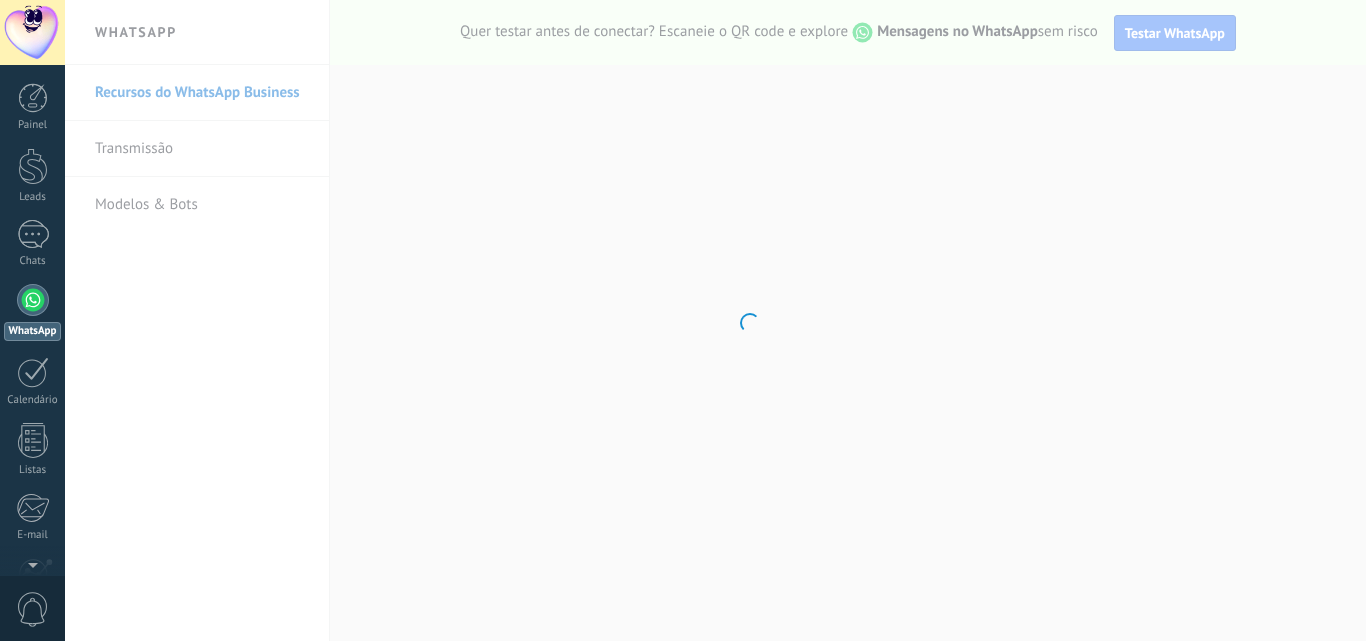 scroll, scrollTop: 0, scrollLeft: 0, axis: both 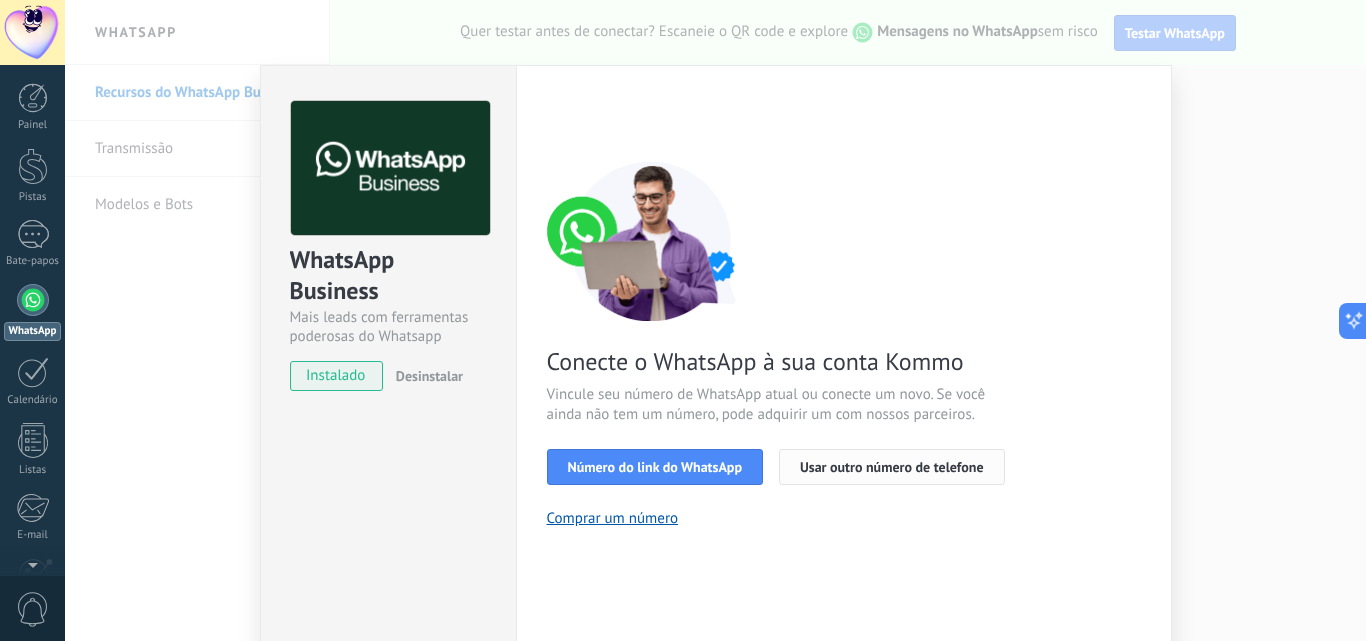 click on "Usar outro número de telefone" at bounding box center (892, 467) 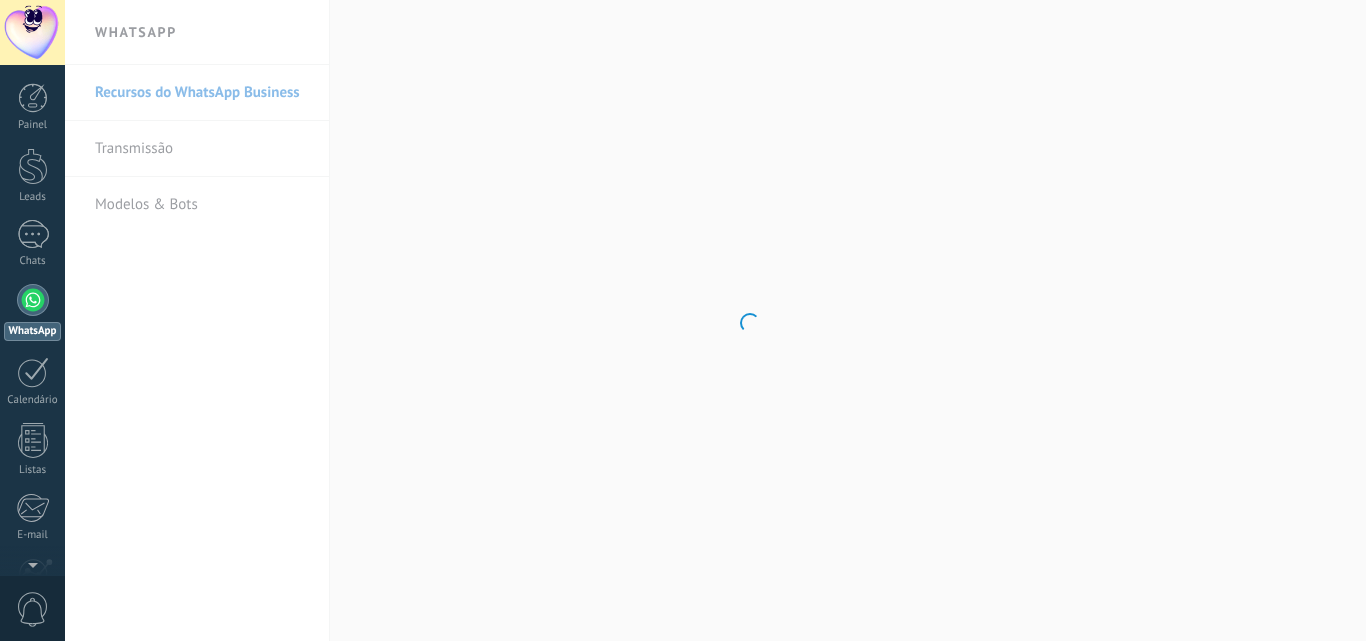 scroll, scrollTop: 0, scrollLeft: 0, axis: both 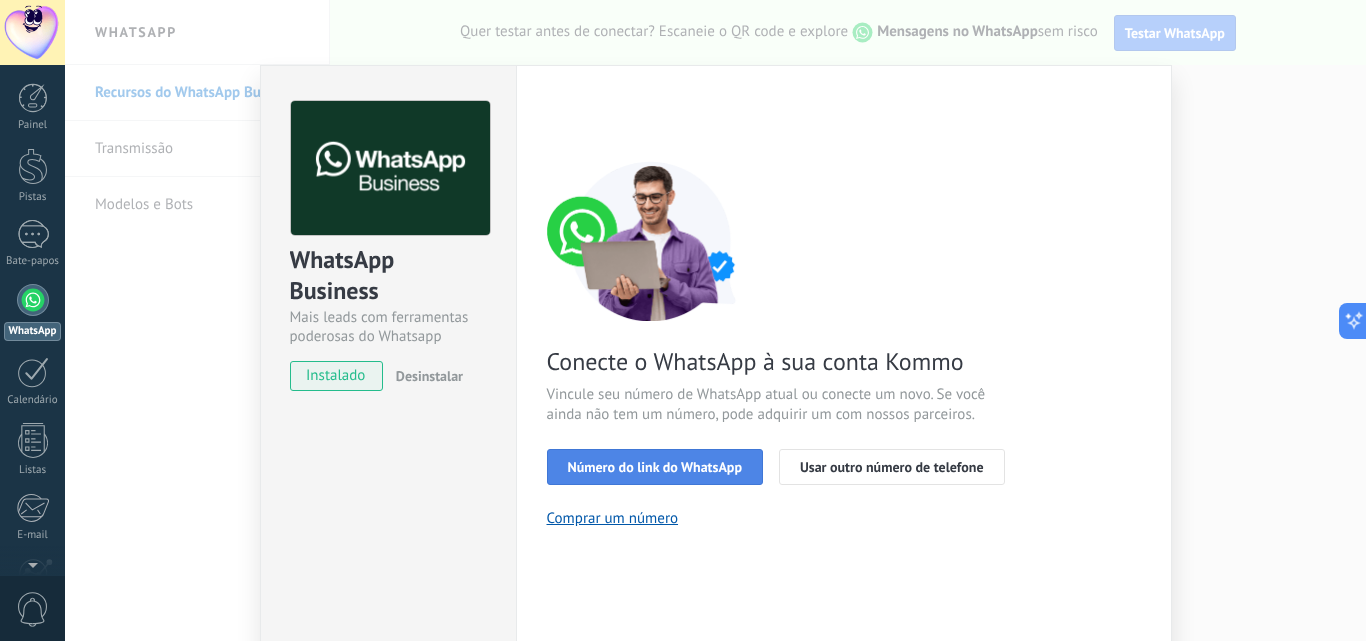 click on "Número do link do WhatsApp" at bounding box center (655, 467) 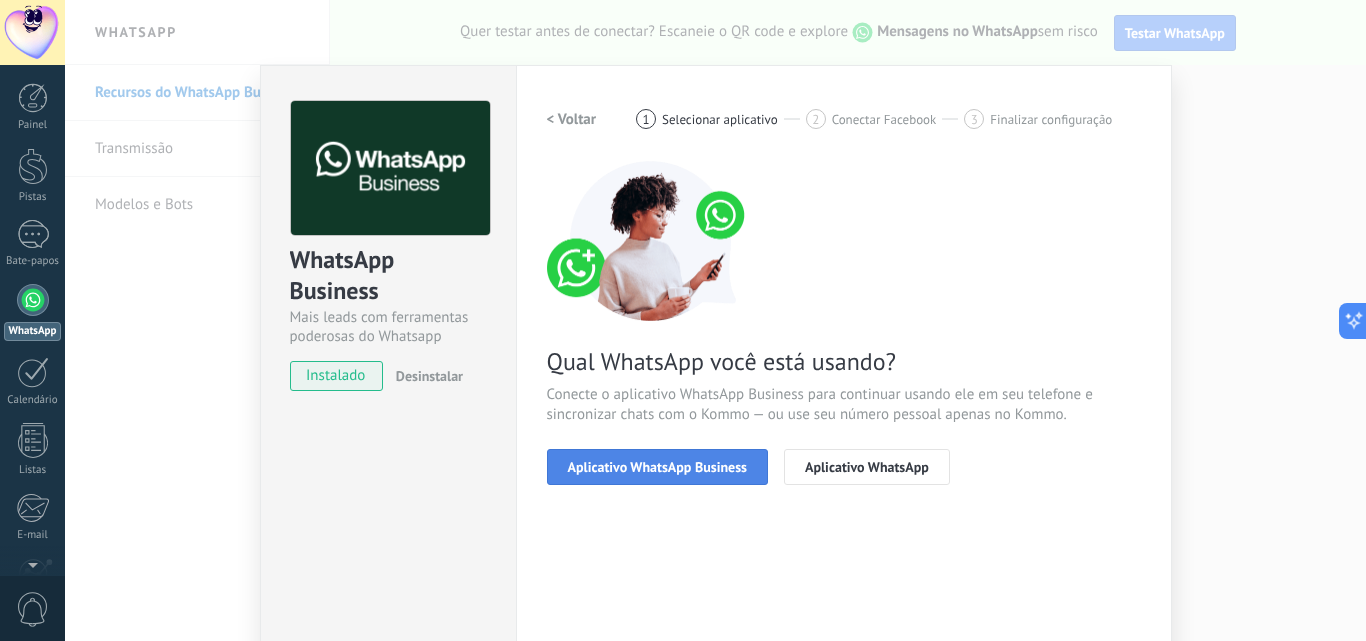 click on "Aplicativo WhatsApp Business" at bounding box center [657, 467] 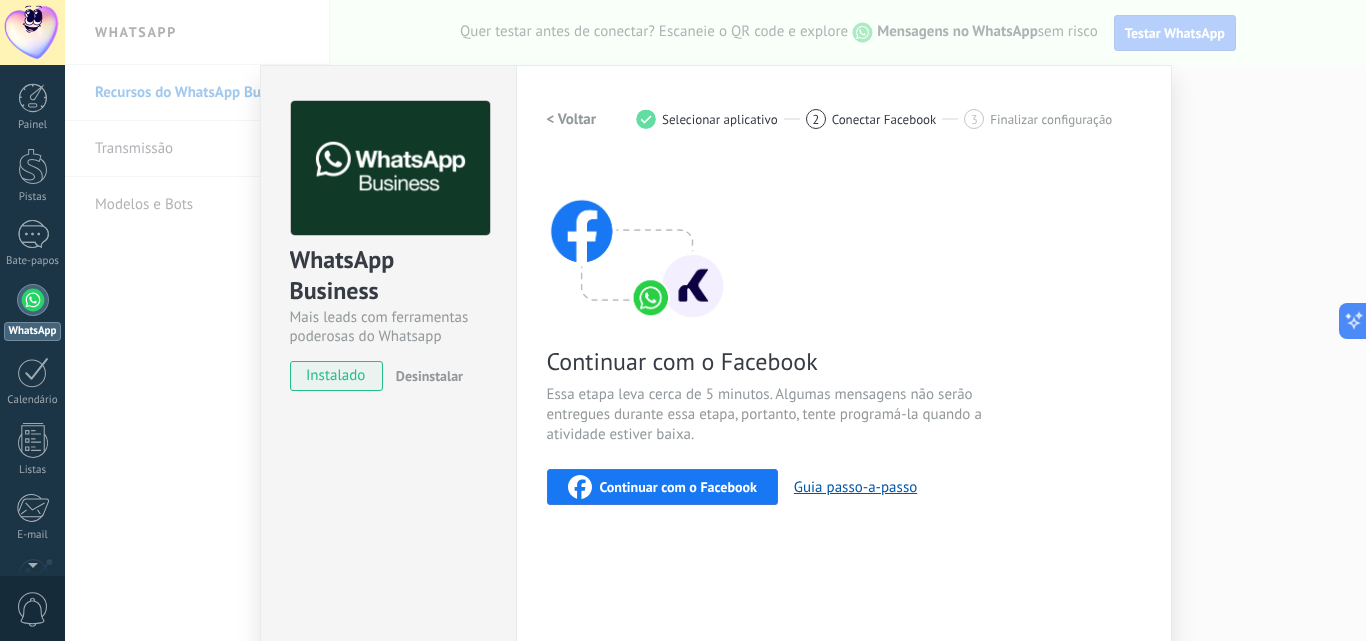 click on "Continuar com o Facebook" at bounding box center (678, 487) 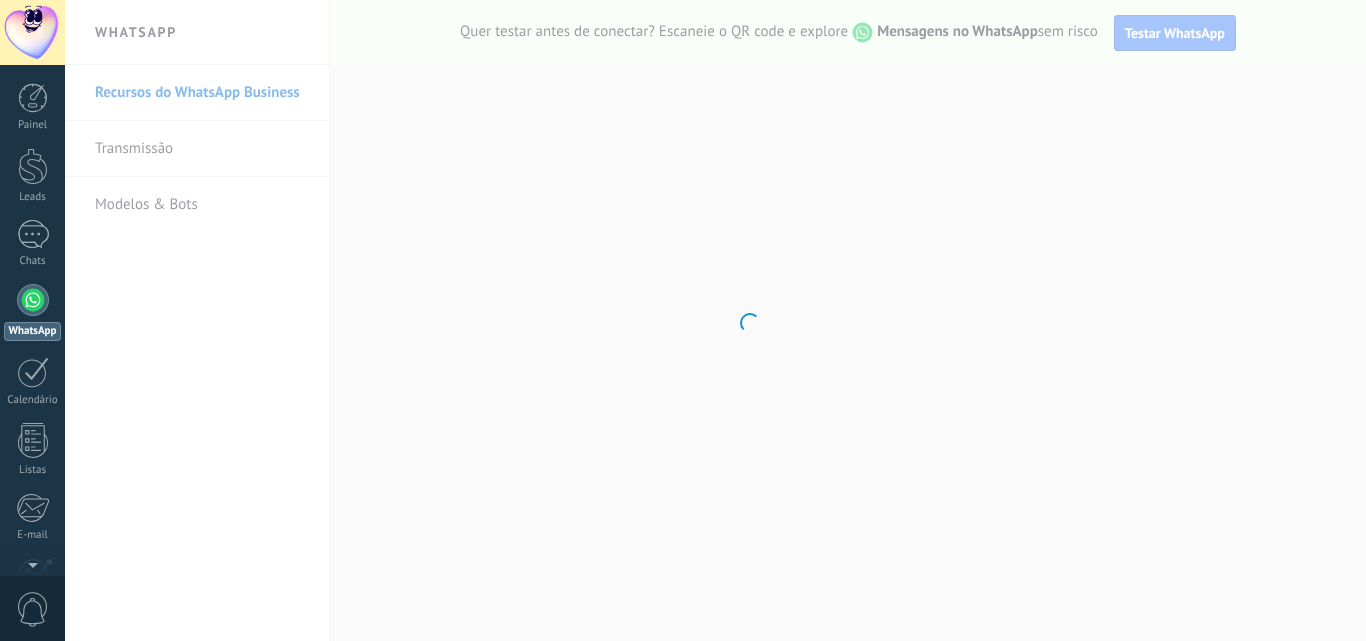 scroll, scrollTop: 0, scrollLeft: 0, axis: both 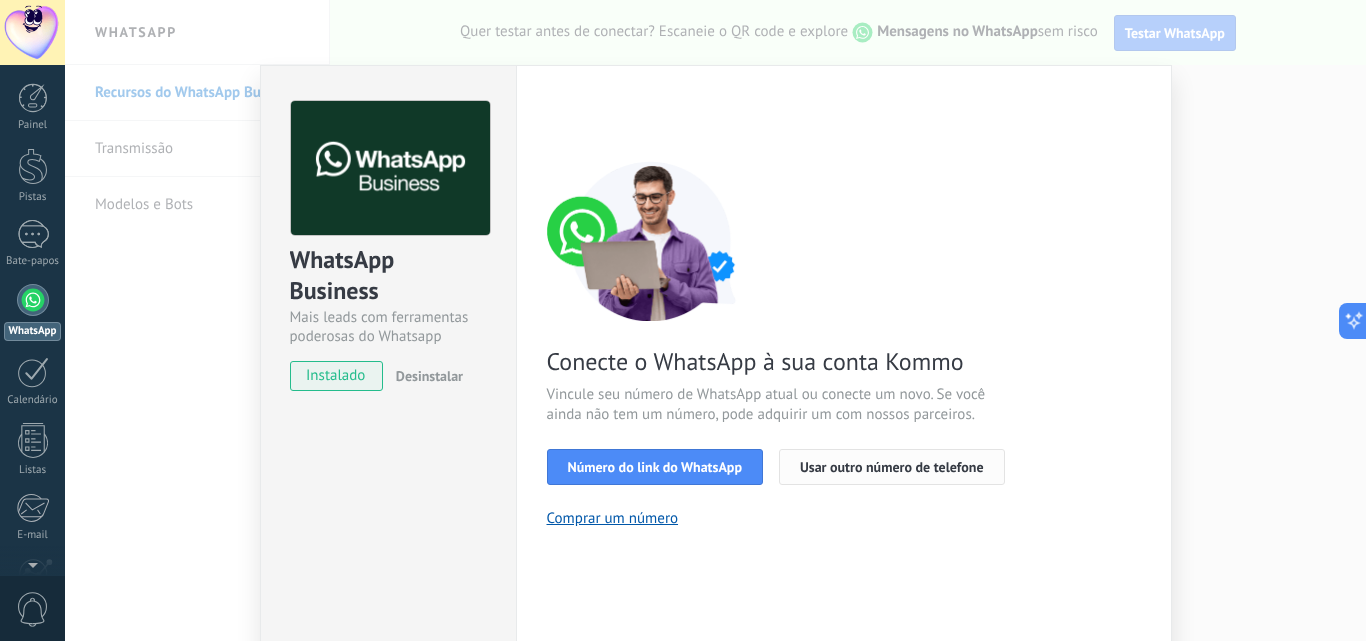 click on "Usar outro número de telefone" at bounding box center [892, 467] 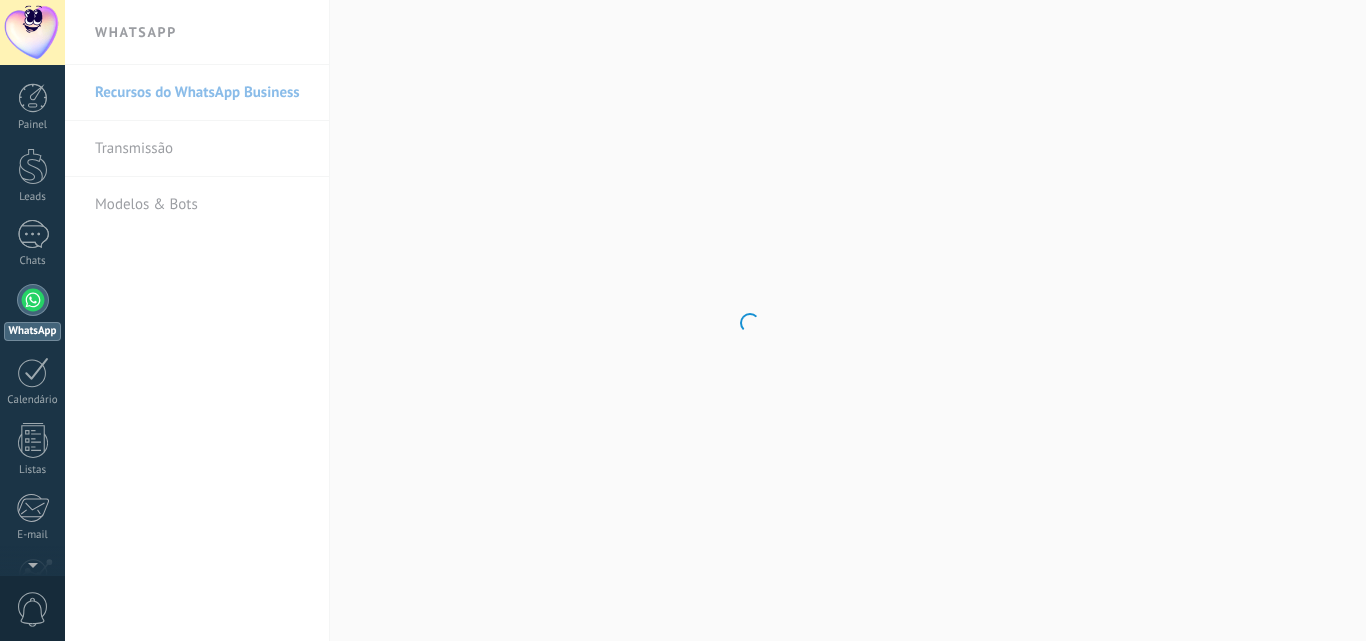 scroll, scrollTop: 0, scrollLeft: 0, axis: both 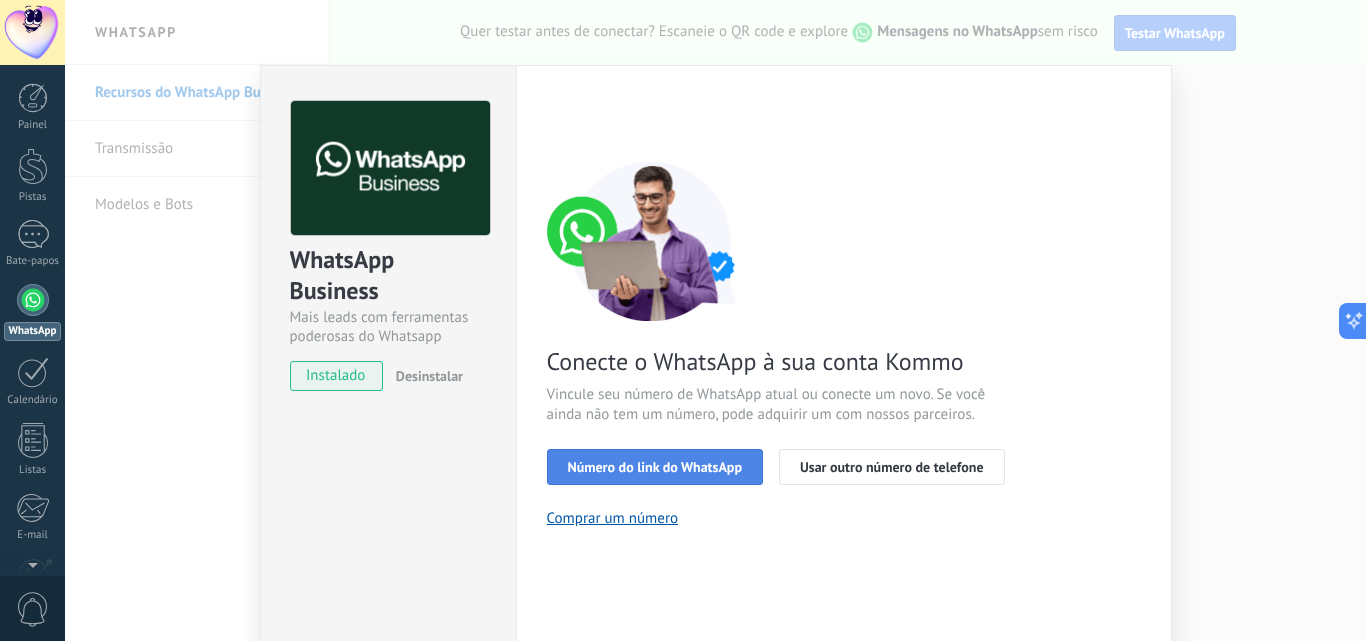 click on "Número do link do WhatsApp" at bounding box center (655, 467) 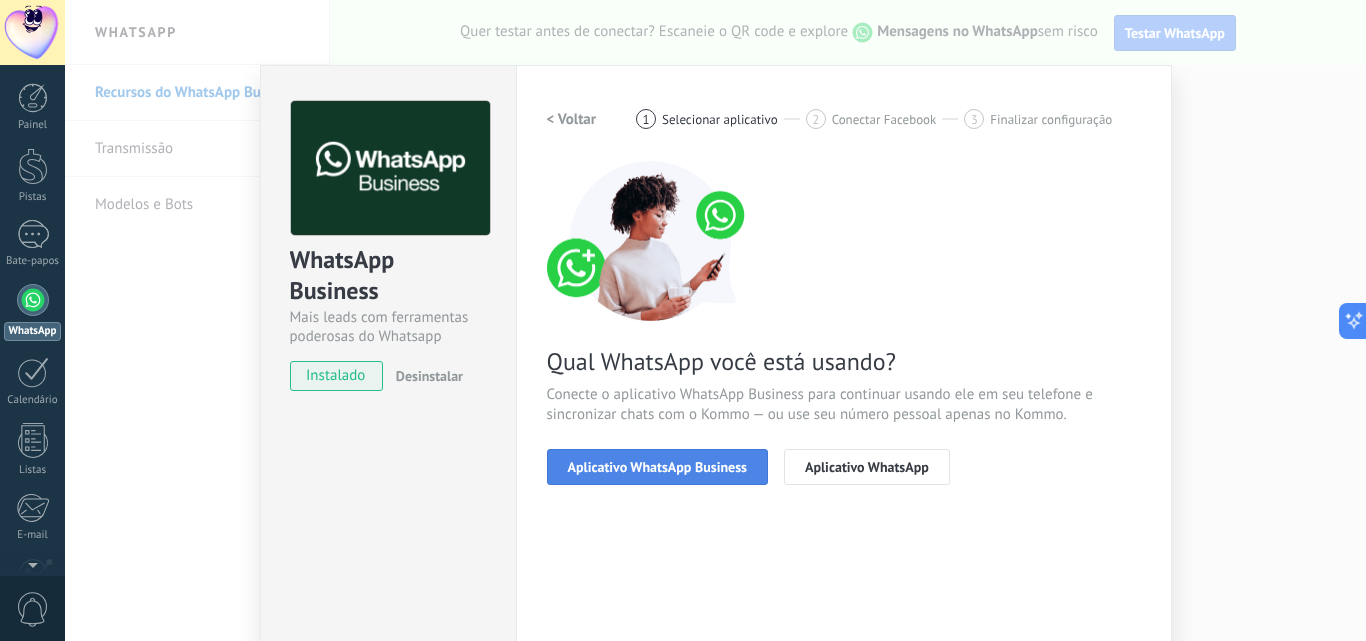 click on "Aplicativo WhatsApp Business" at bounding box center (657, 467) 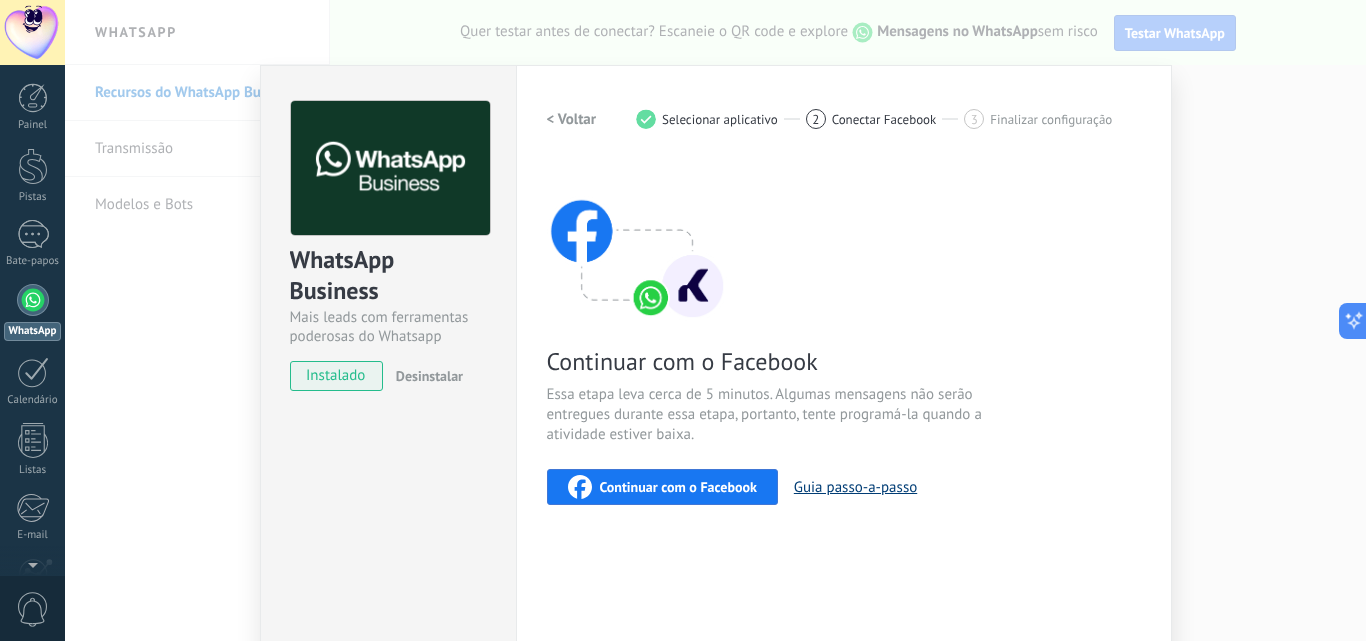click on "Guia passo-a-passo" at bounding box center (855, 487) 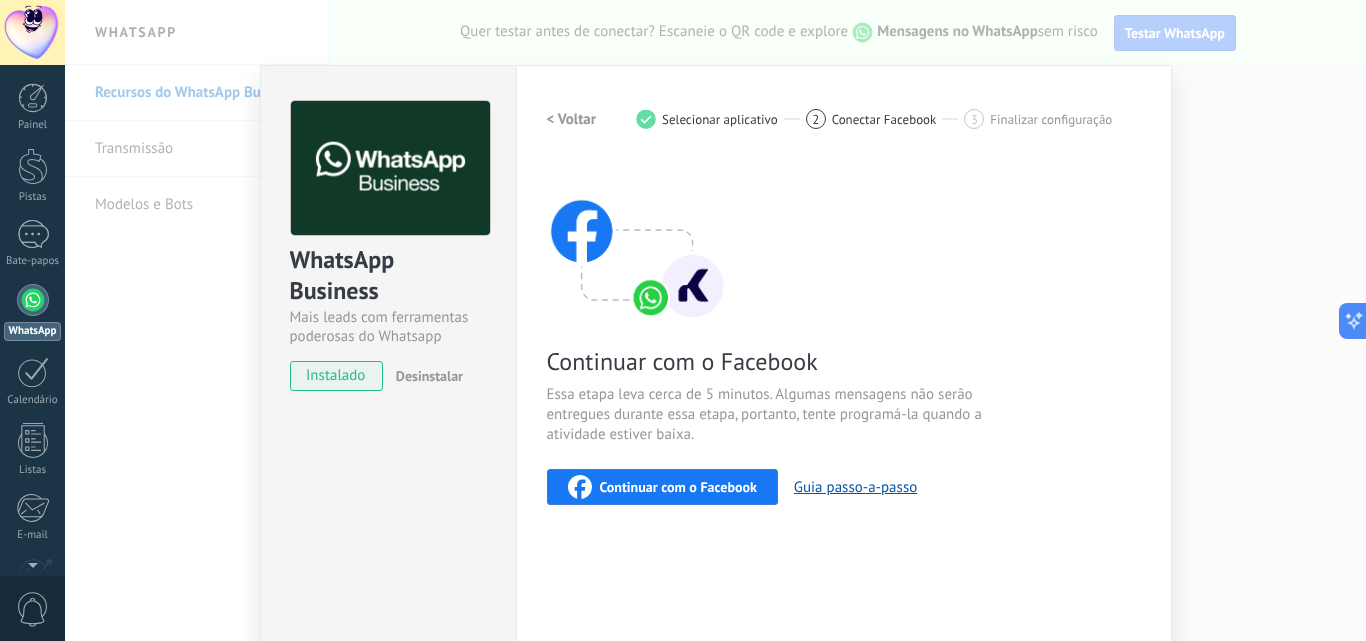 drag, startPoint x: 864, startPoint y: 288, endPoint x: 712, endPoint y: 275, distance: 152.5549 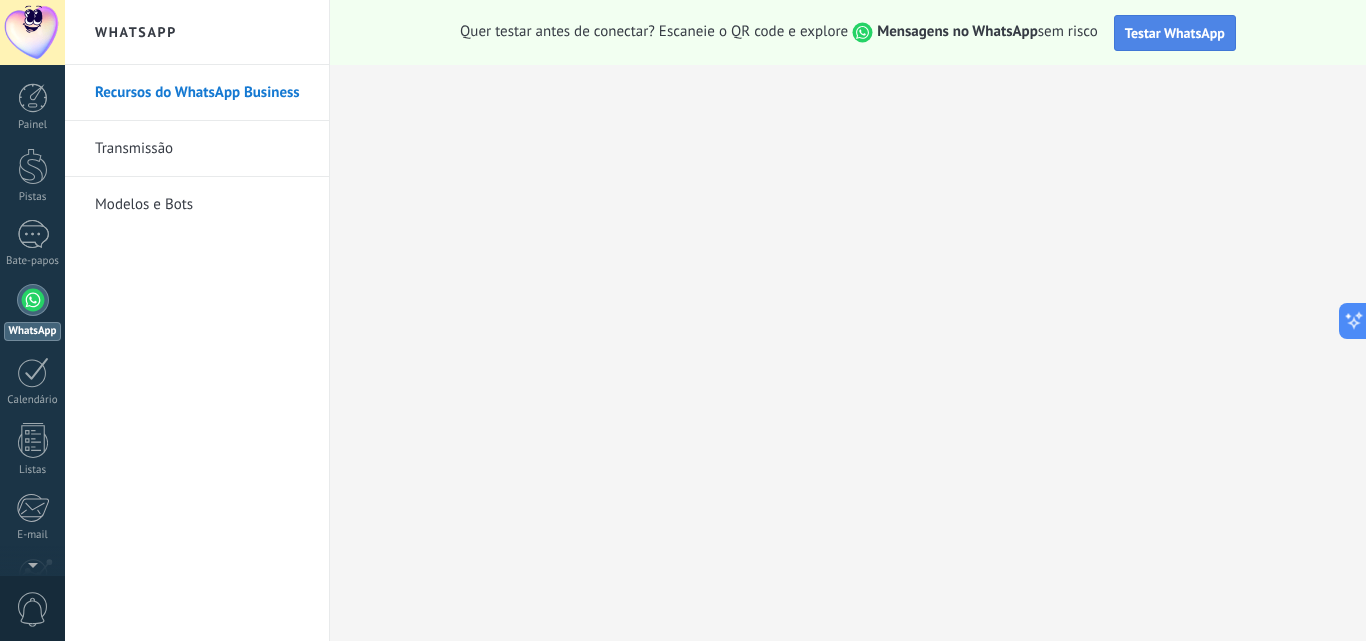 click on "Testar WhatsApp" at bounding box center [1175, 33] 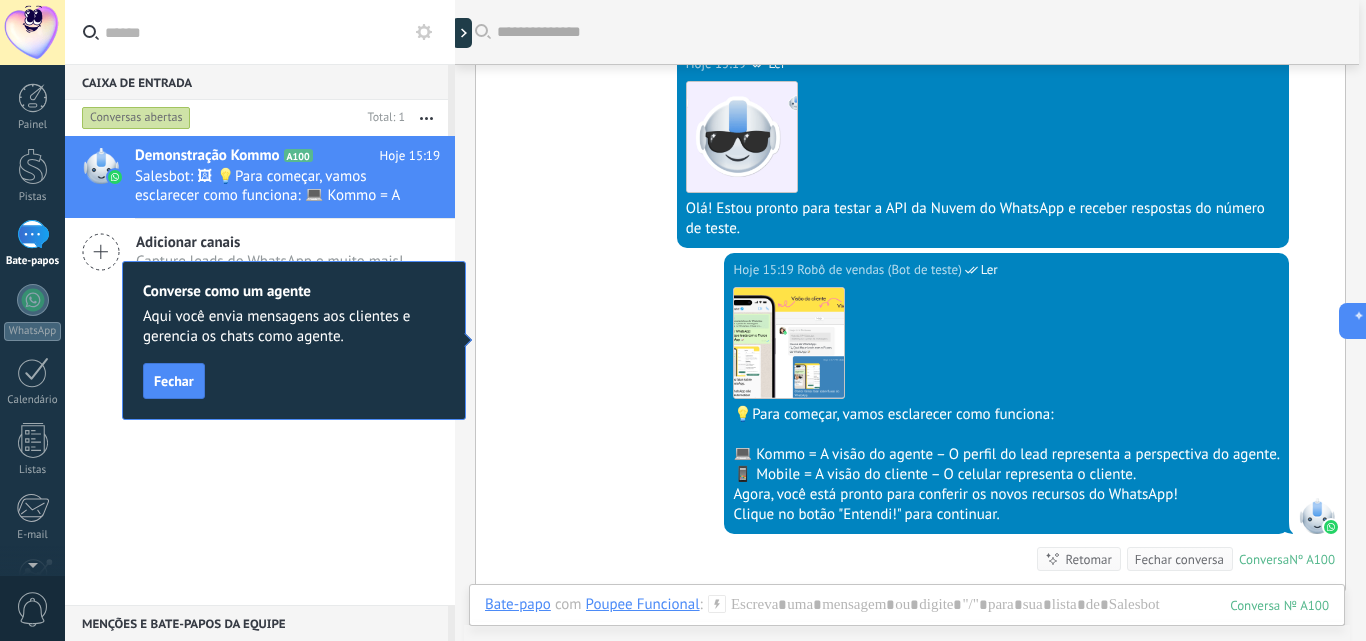 scroll, scrollTop: 0, scrollLeft: 0, axis: both 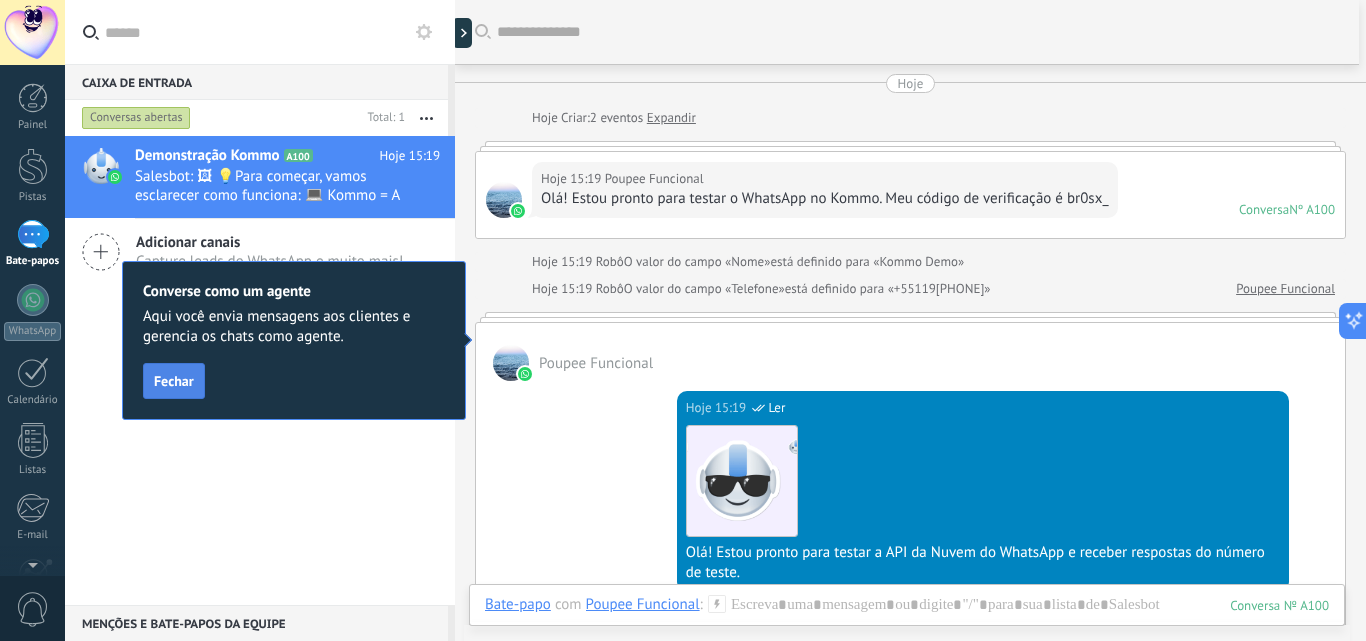 click on "Fechar" at bounding box center [174, 381] 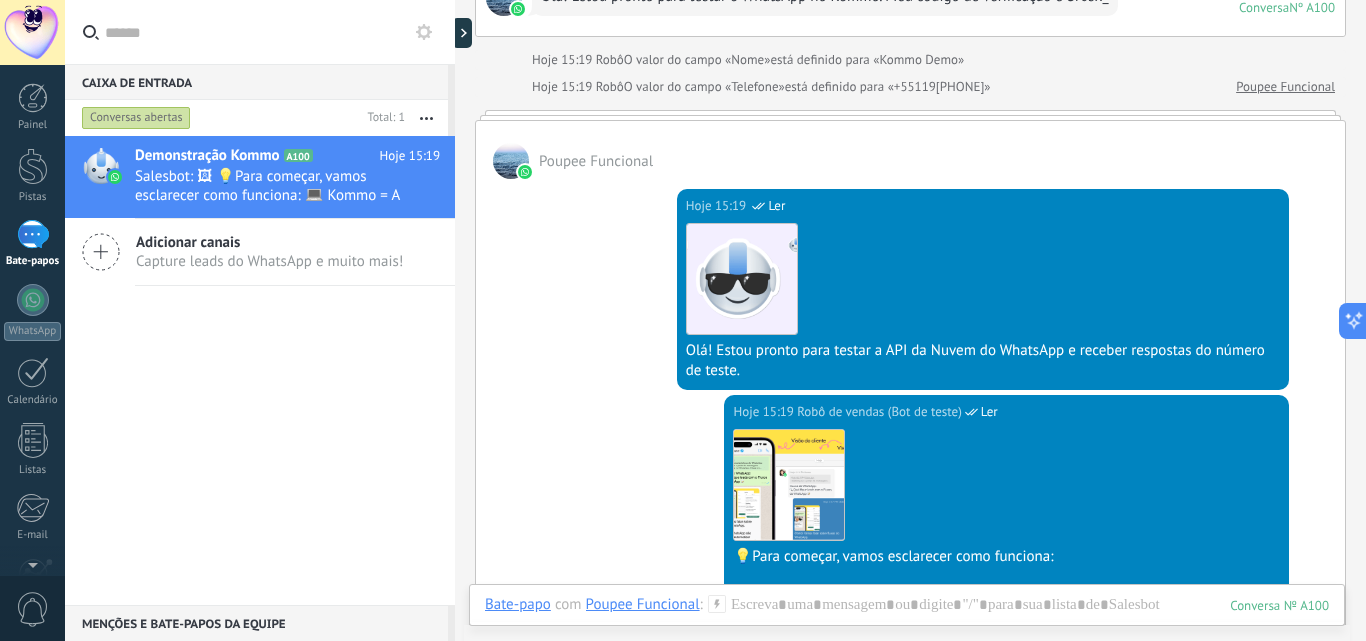 scroll, scrollTop: 644, scrollLeft: 0, axis: vertical 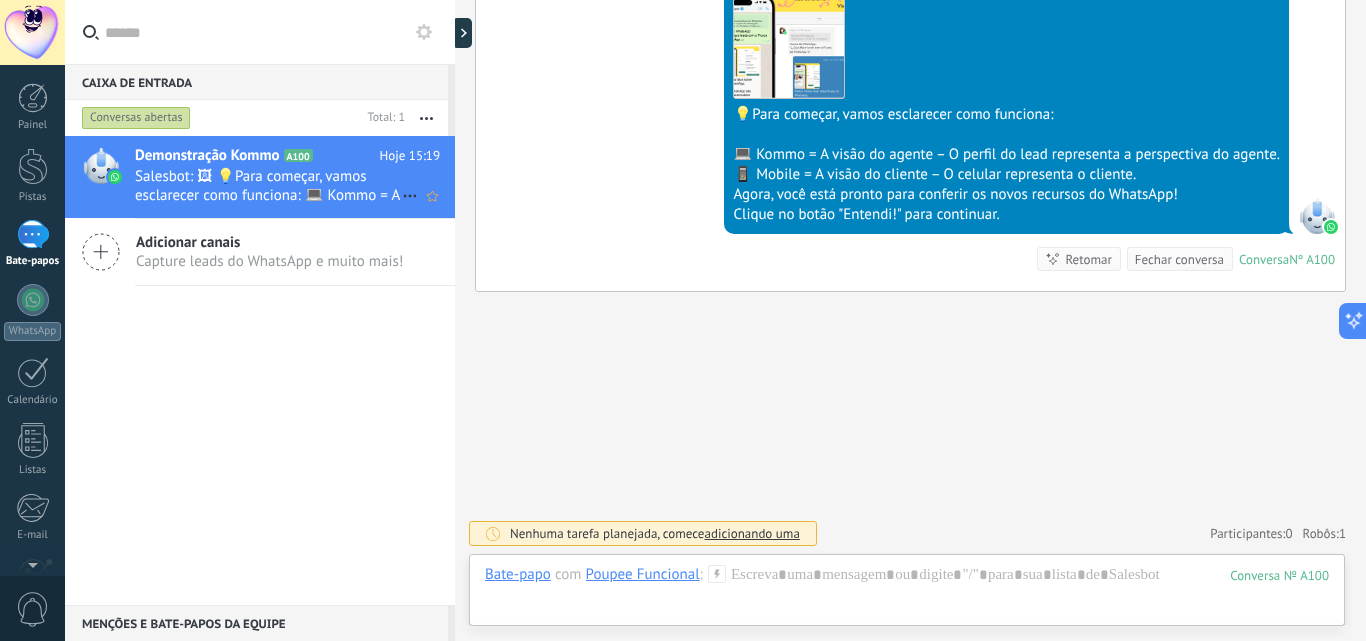 click on "Salesbot: 🖼 💡Para começar, vamos esclarecer como funciona: 💻 Kommo = A visão do agente – O perfil do lead representa a ..." at bounding box center [267, 205] 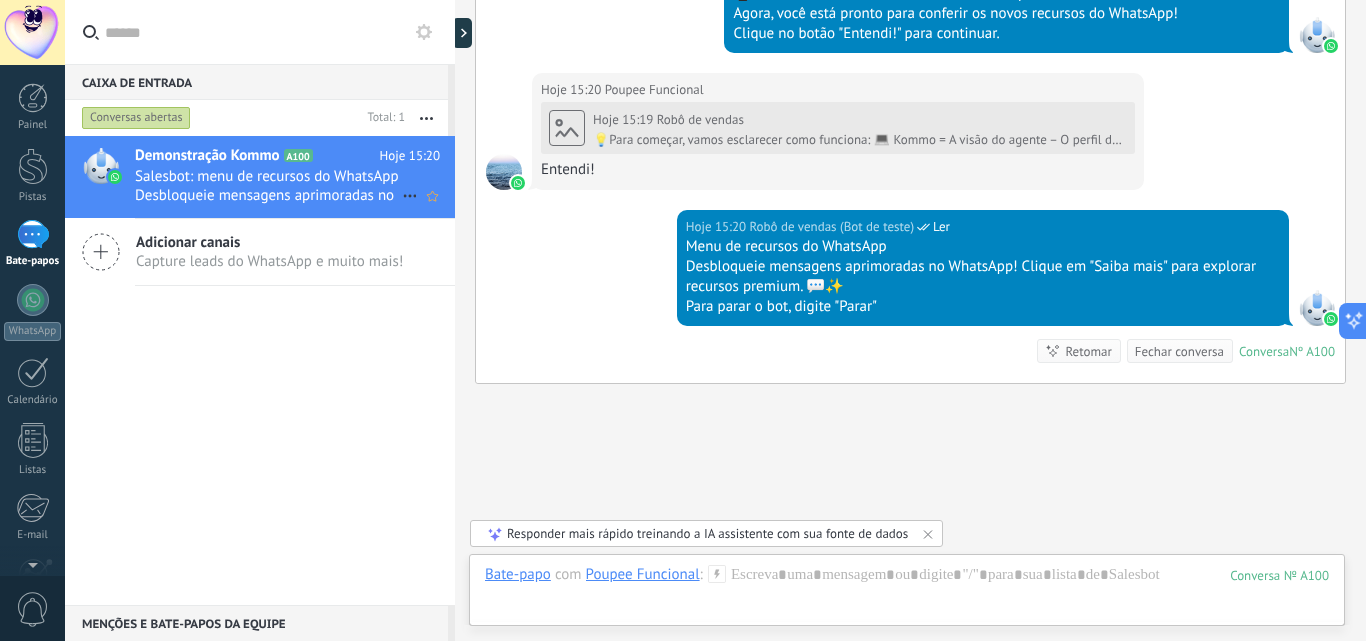 scroll, scrollTop: 917, scrollLeft: 0, axis: vertical 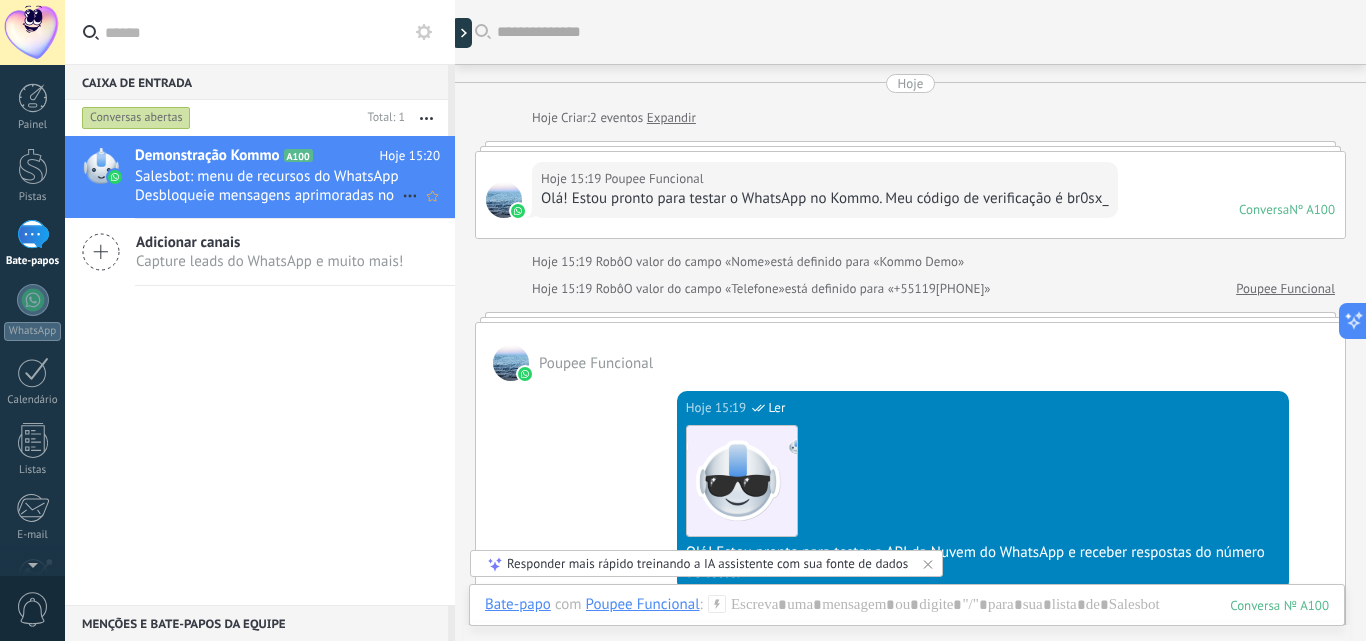 click at bounding box center (455, 320) 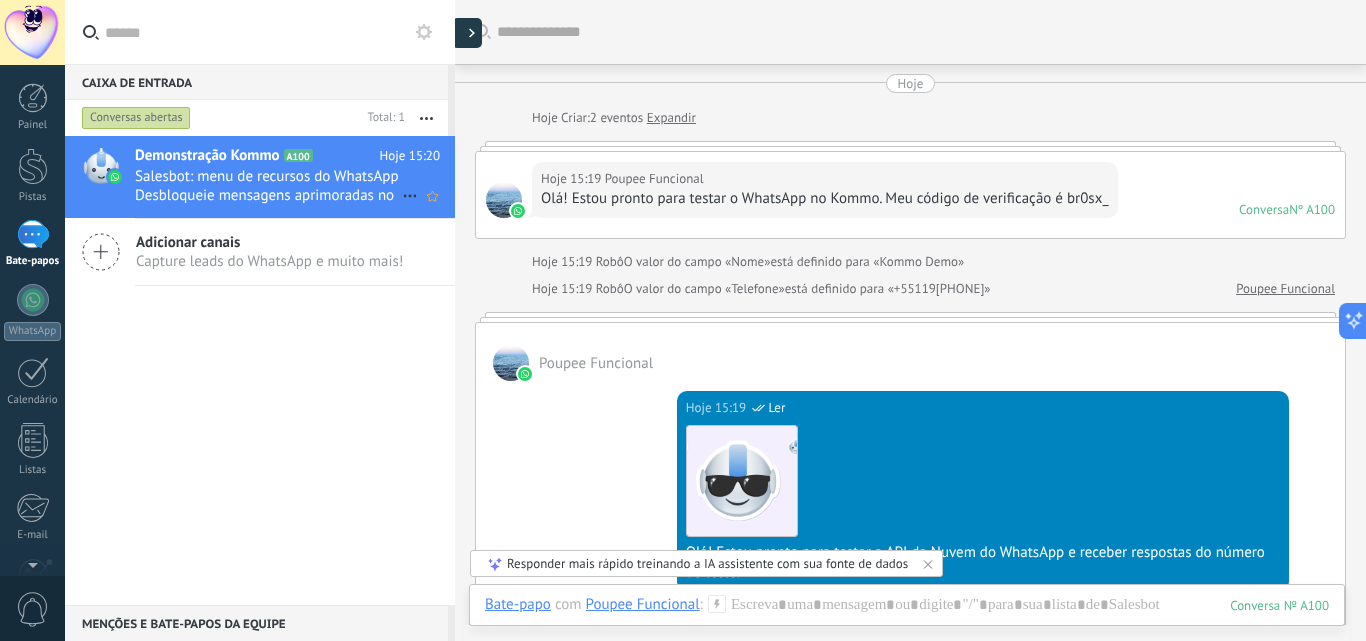 click at bounding box center [467, 33] 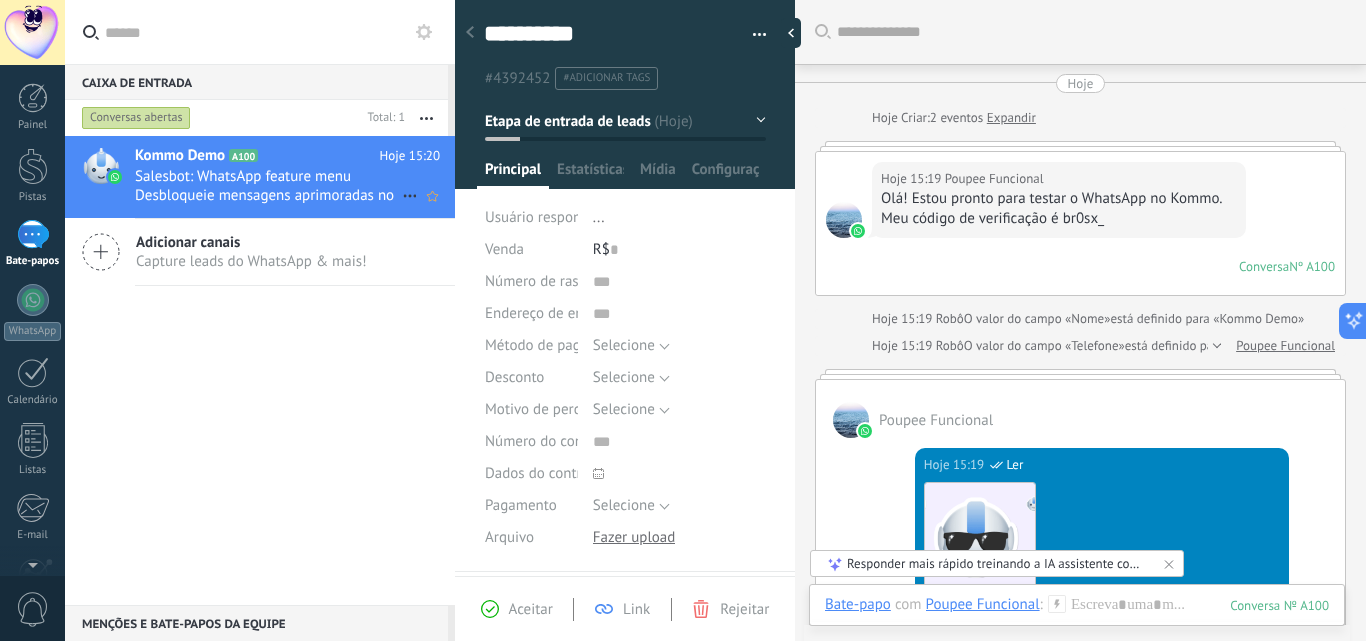 scroll, scrollTop: 30, scrollLeft: 0, axis: vertical 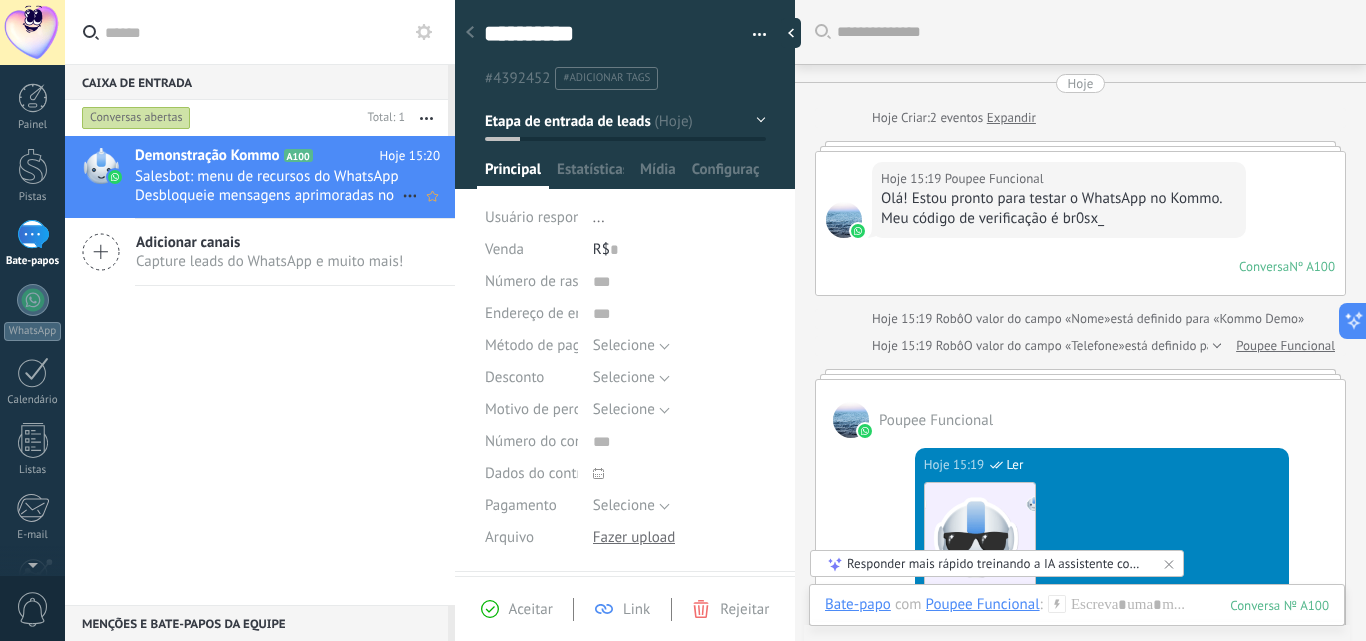 click at bounding box center [424, 32] 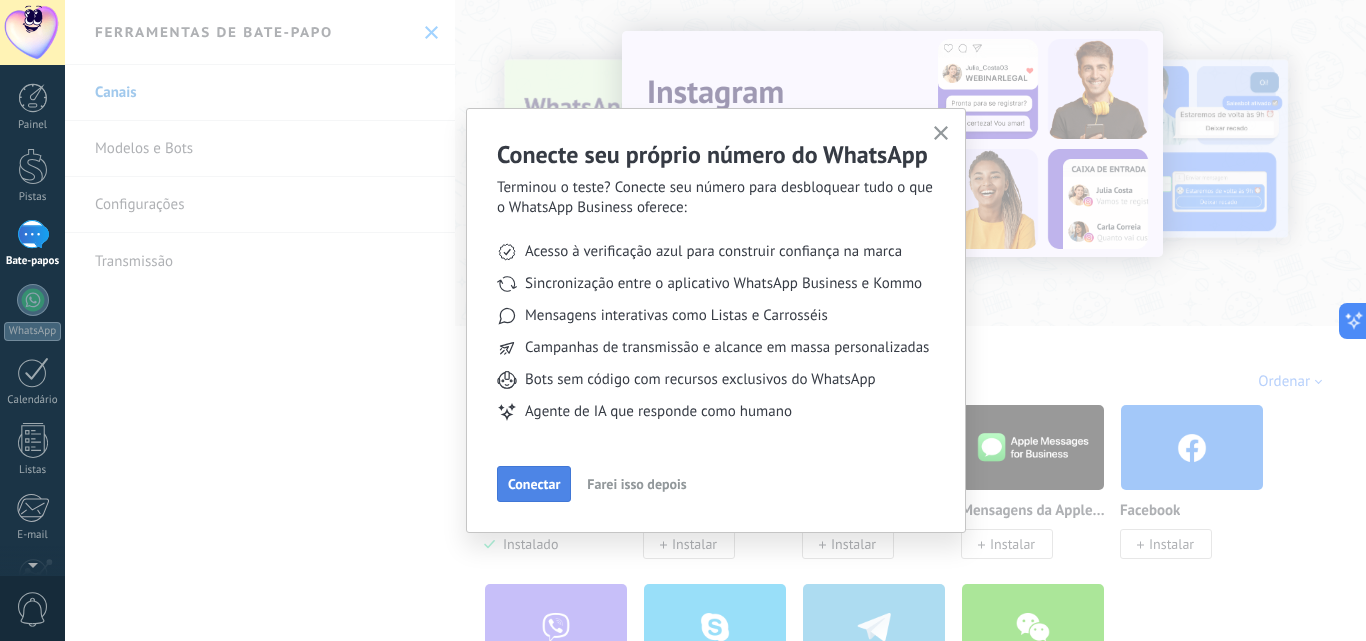 click on "Conectar" at bounding box center [534, 484] 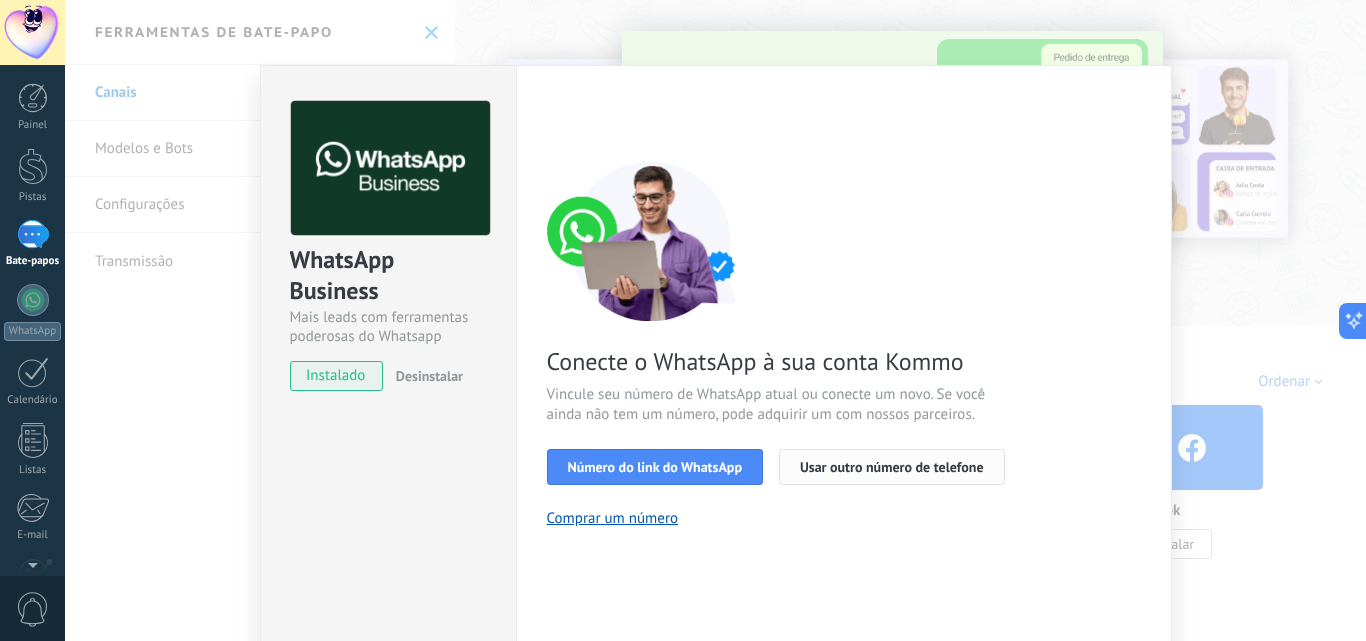 click on "Usar outro número de telefone" at bounding box center [892, 467] 